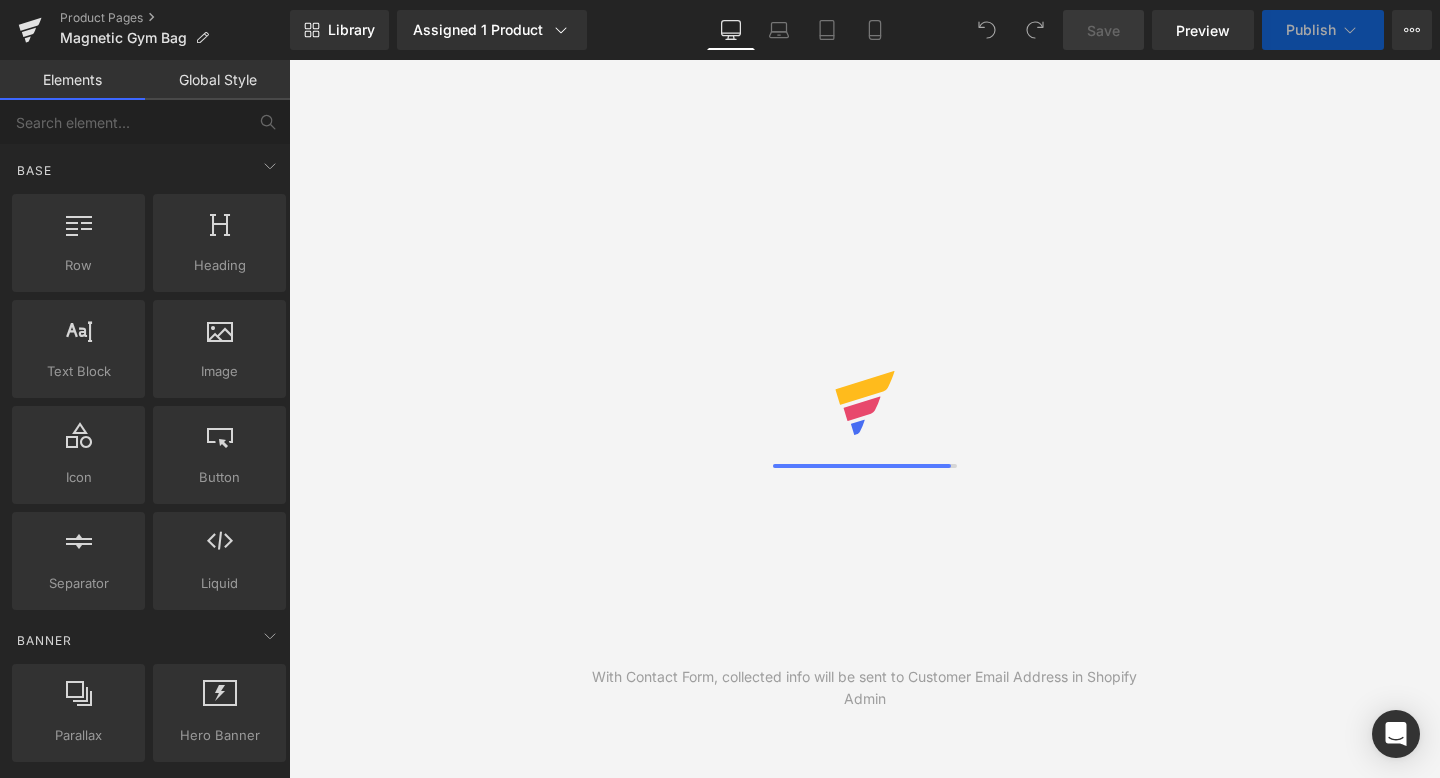 scroll, scrollTop: 0, scrollLeft: 0, axis: both 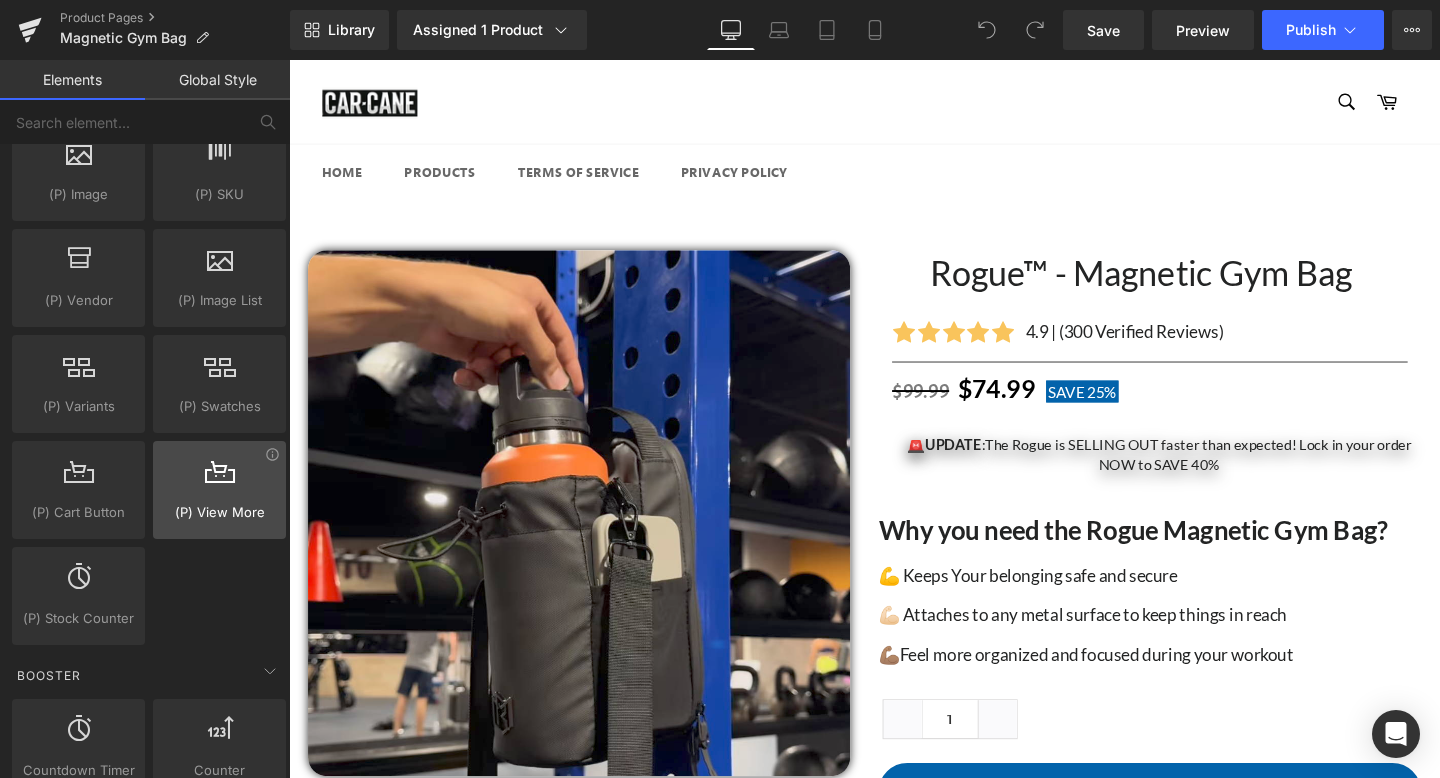 click at bounding box center (219, 479) 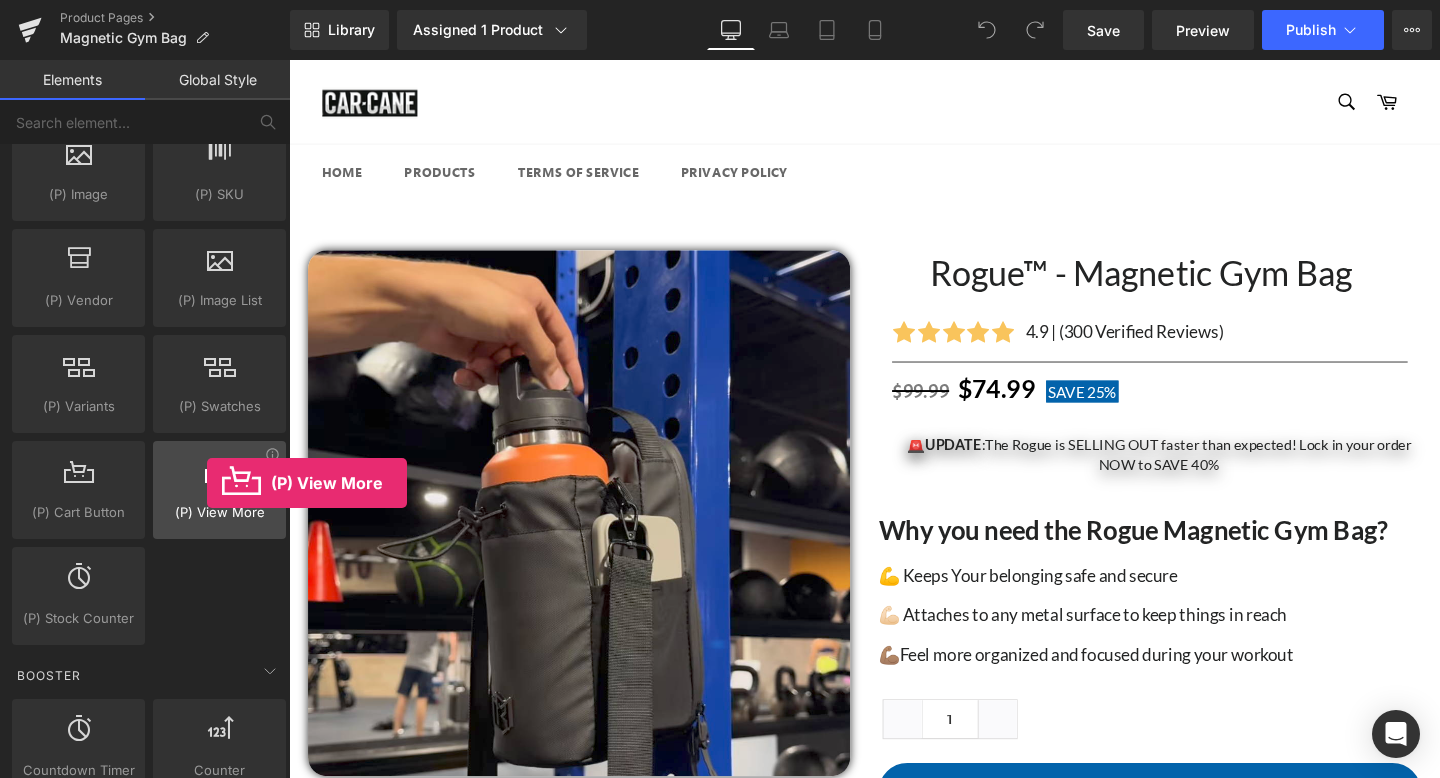 click at bounding box center [219, 479] 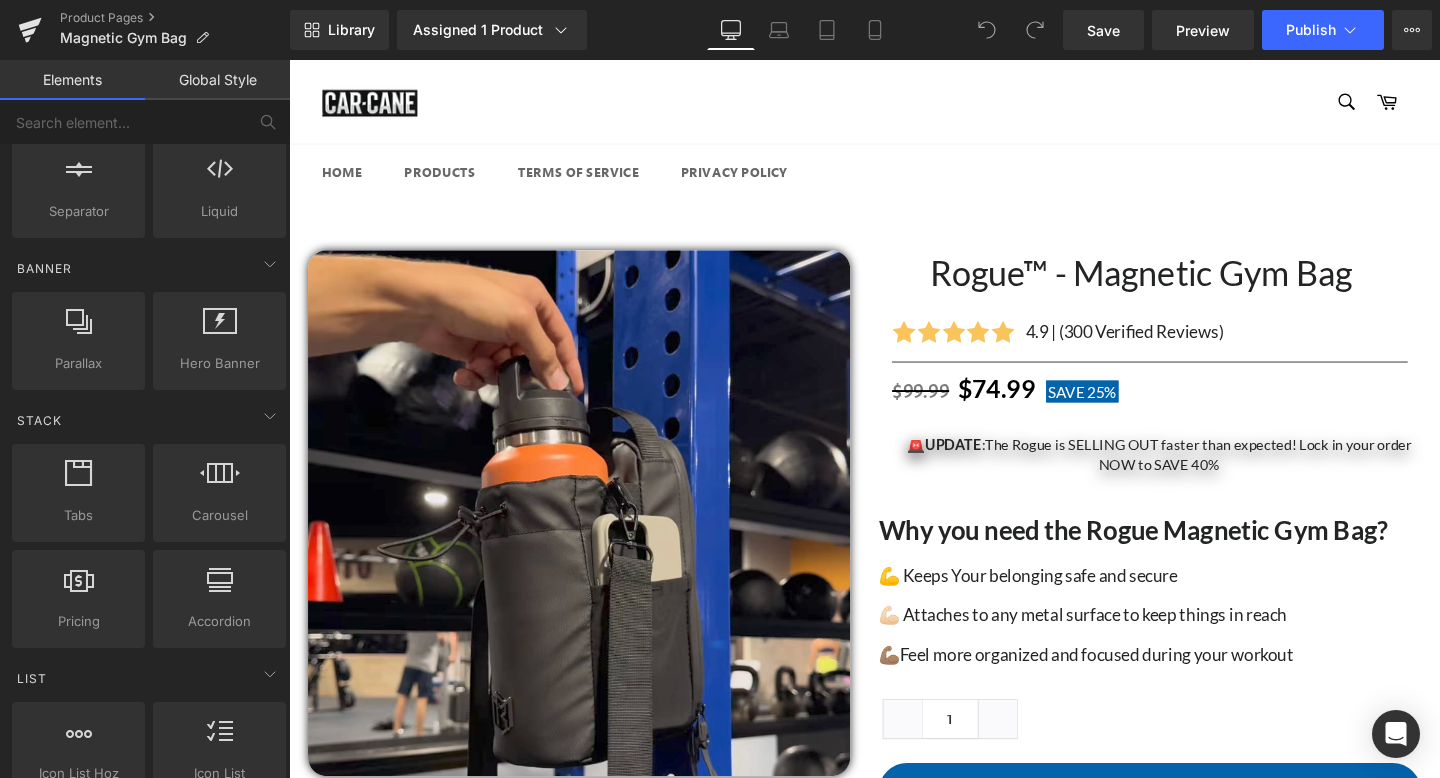 scroll, scrollTop: 0, scrollLeft: 0, axis: both 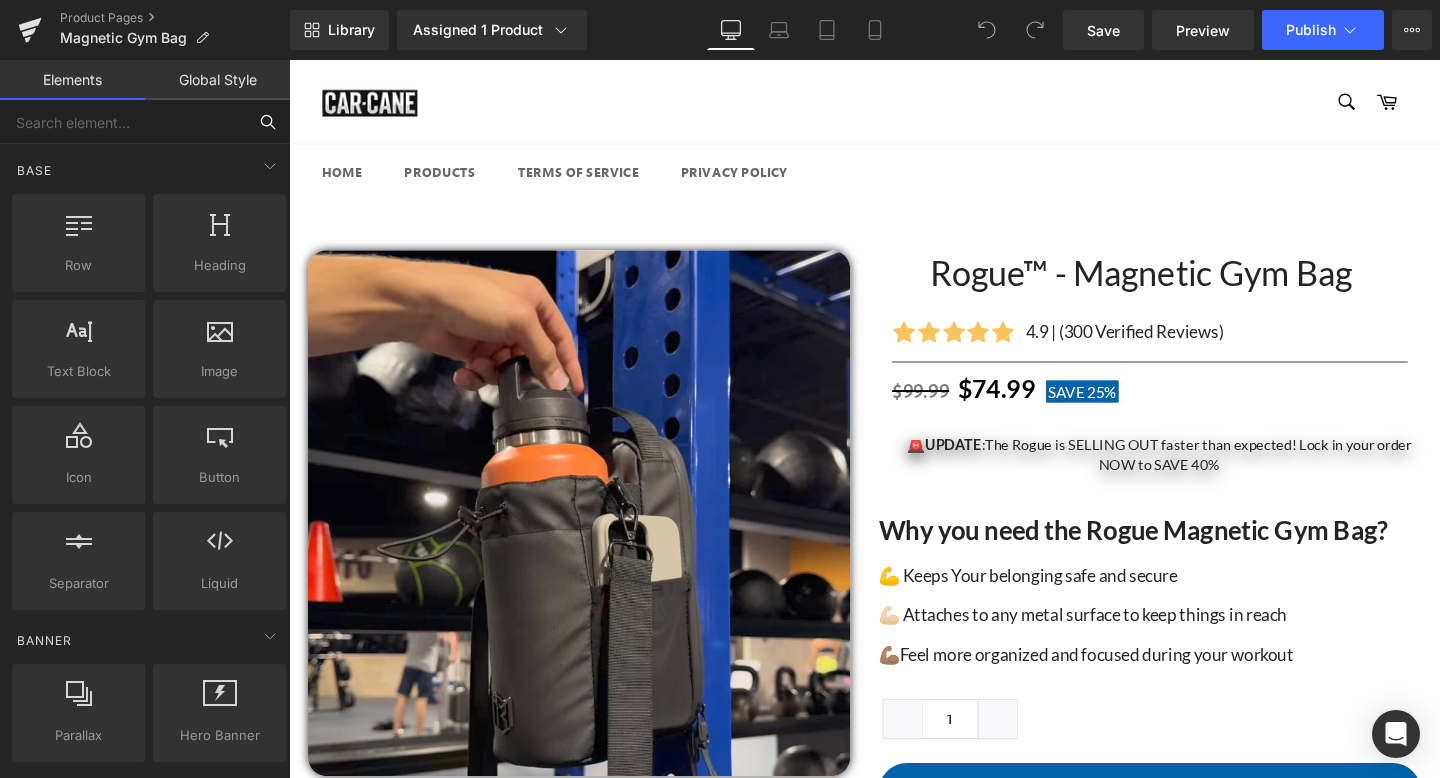 click at bounding box center [123, 122] 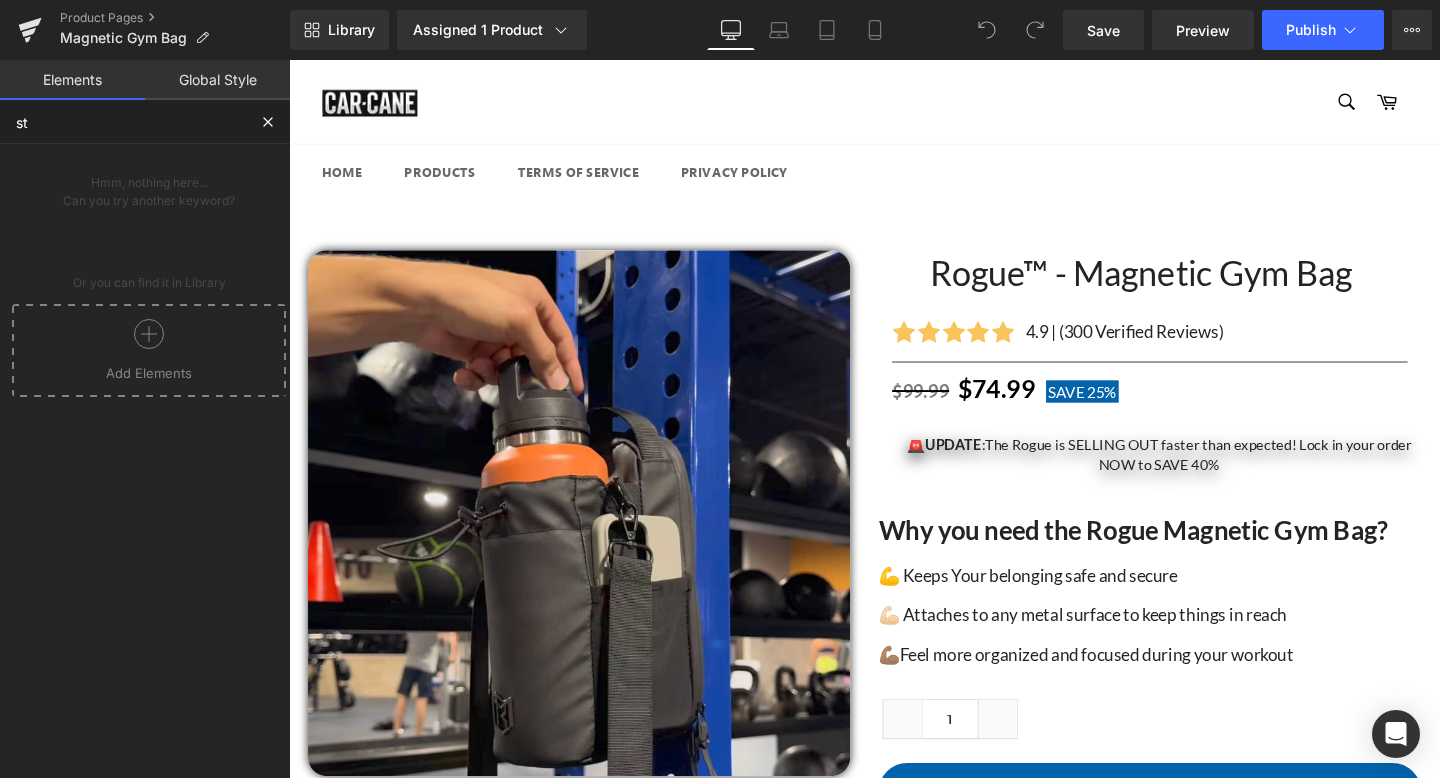 type on "s" 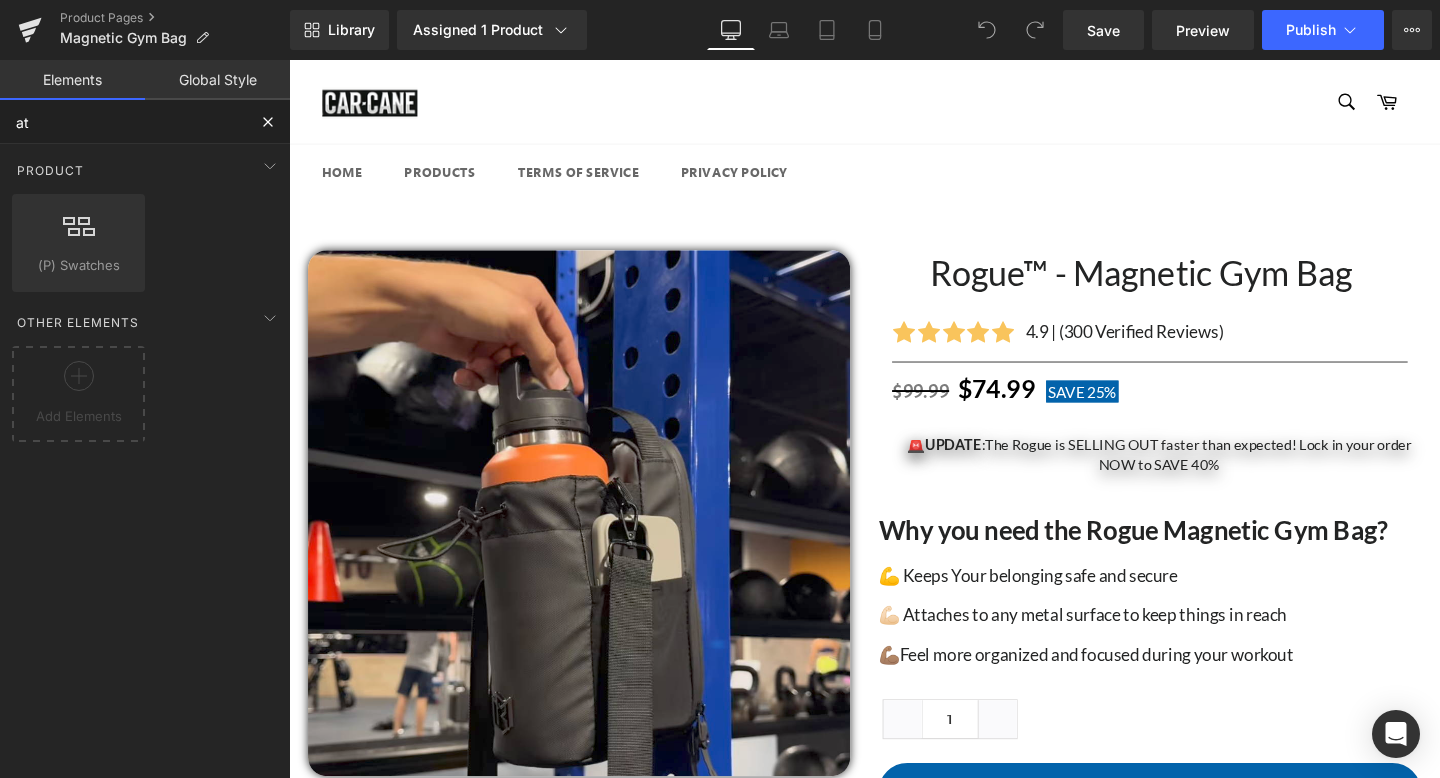 type on "a" 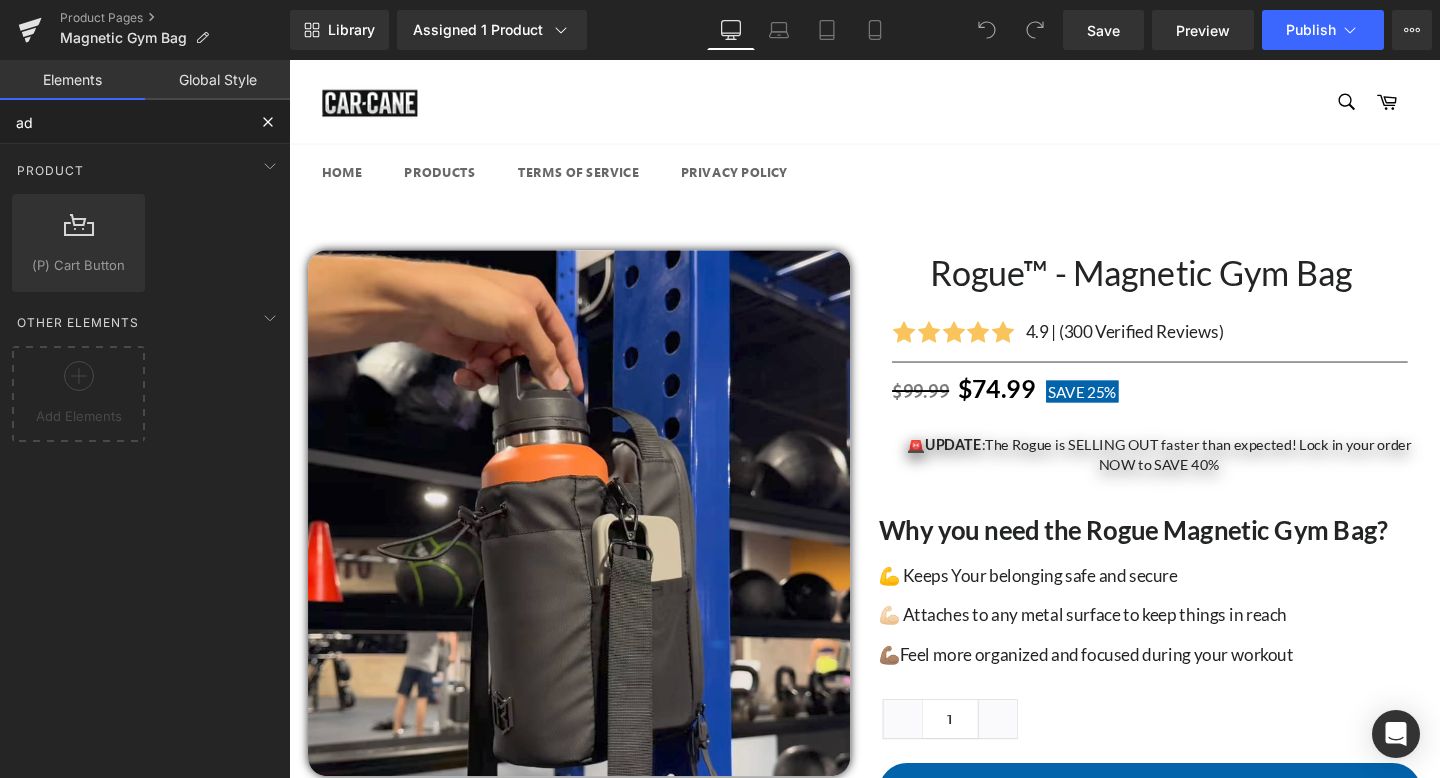 type on "a" 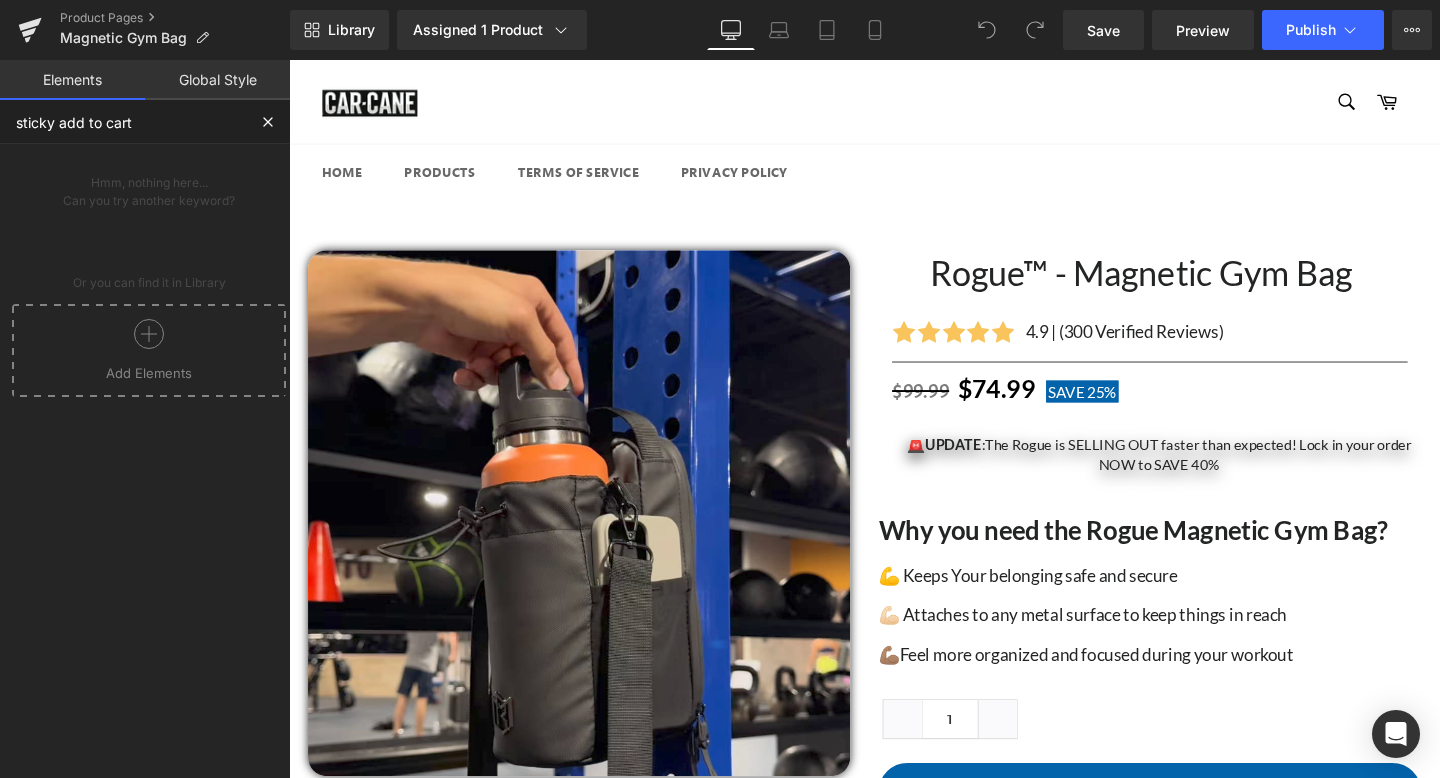 type on "sticky add to cart" 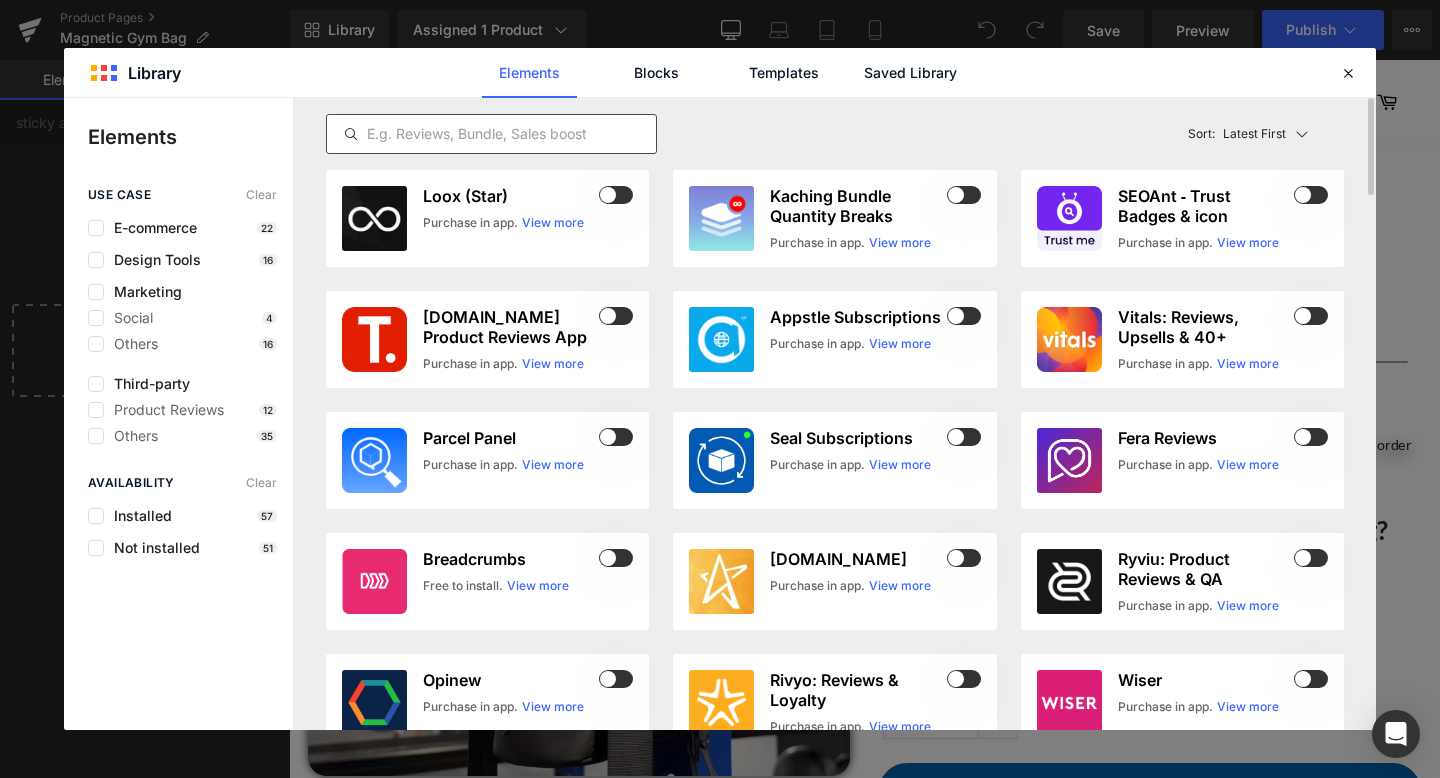 click at bounding box center [491, 134] 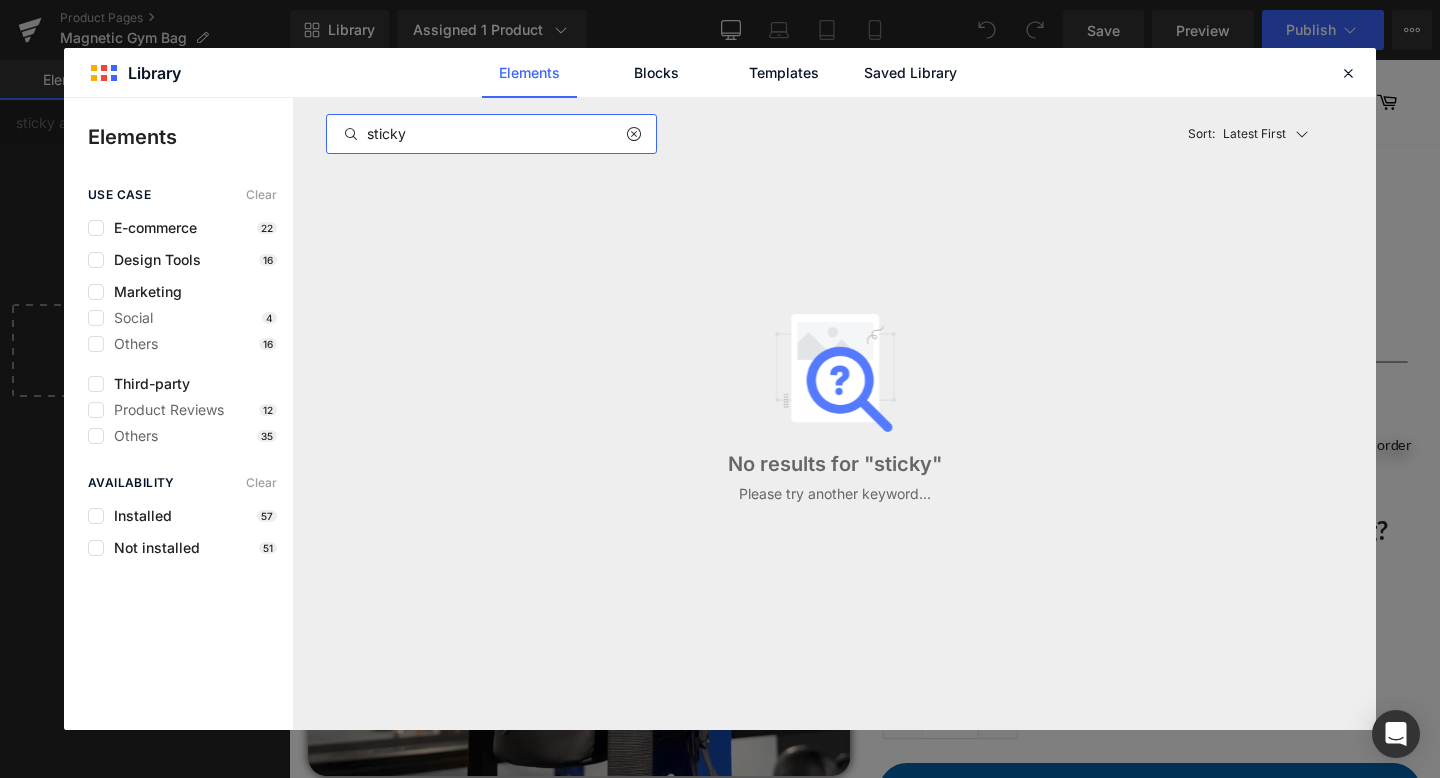 type on "sticky" 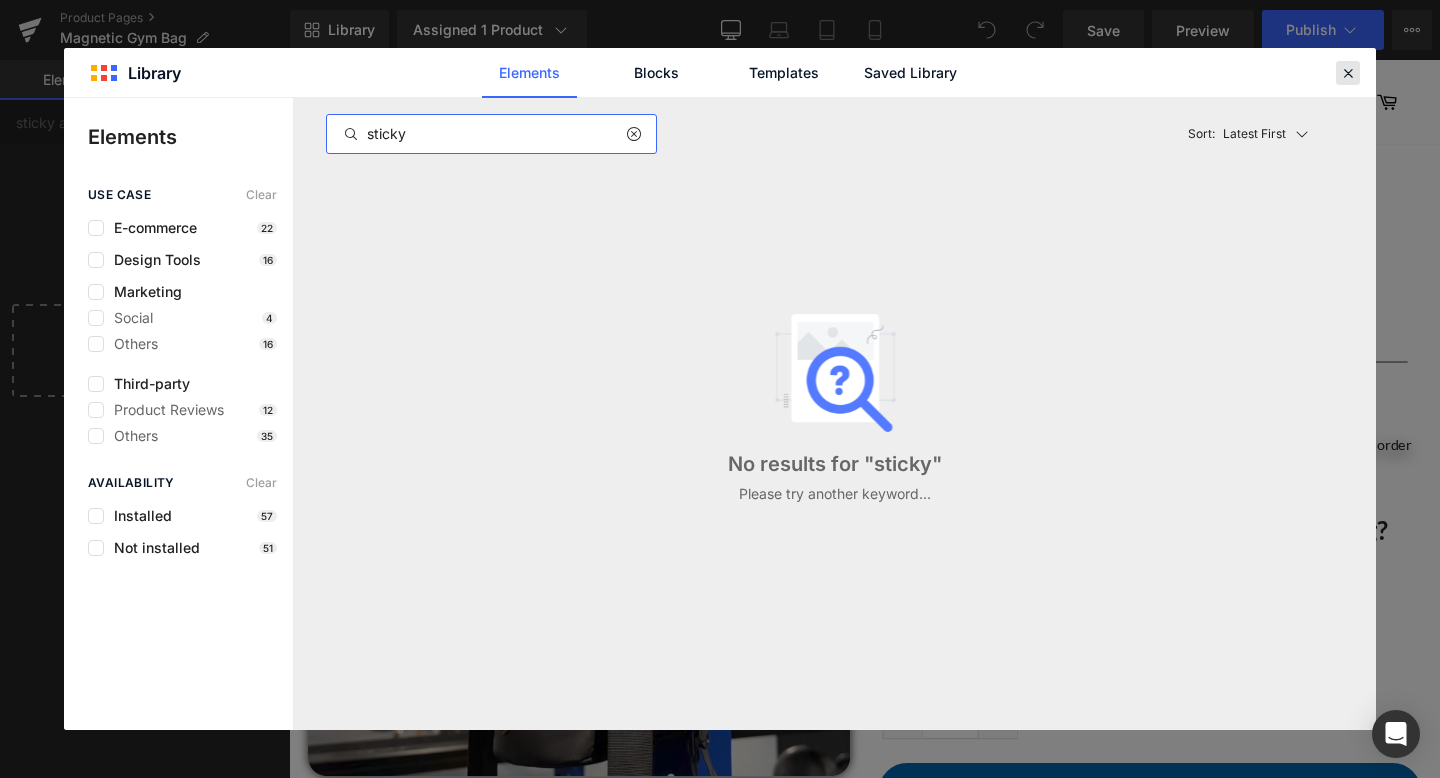 click at bounding box center (1348, 73) 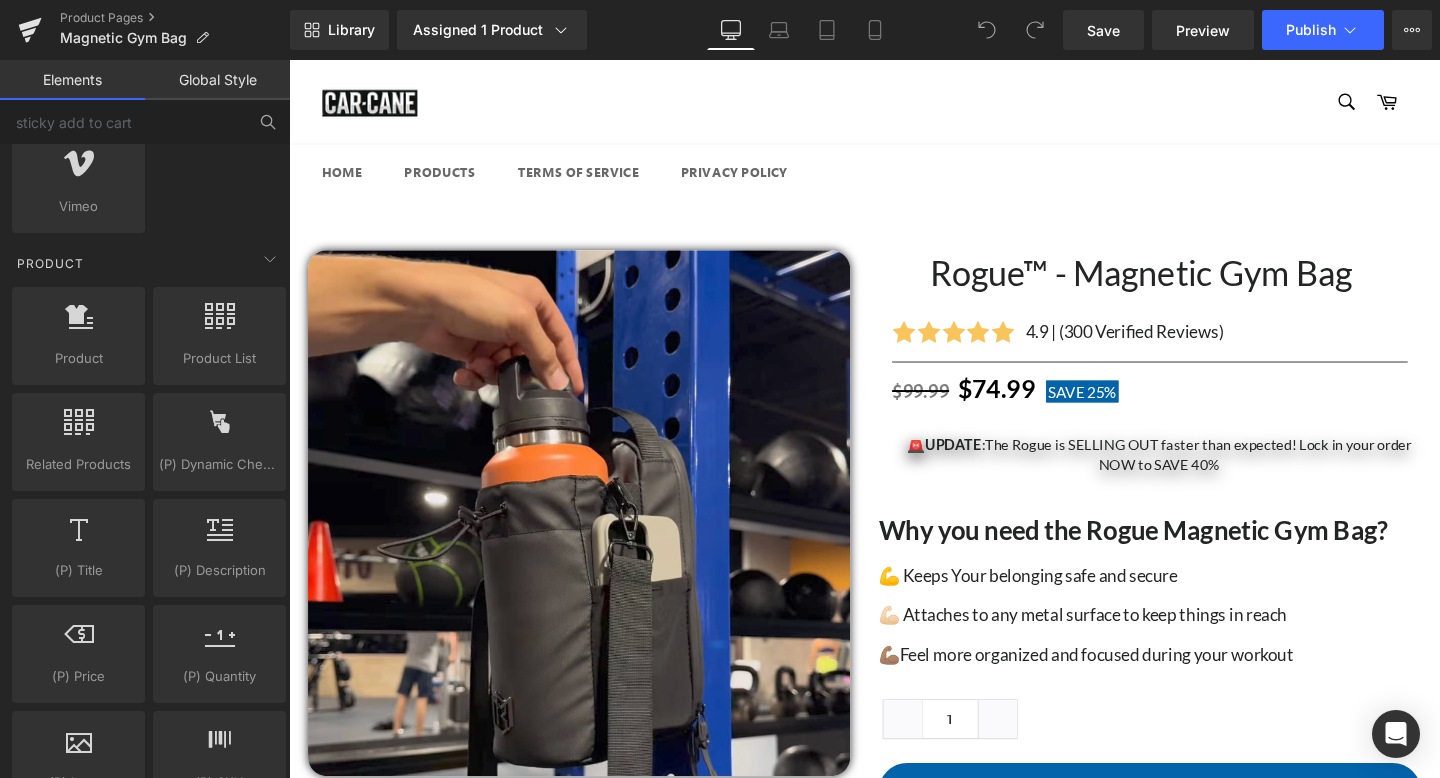 scroll, scrollTop: 1517, scrollLeft: 0, axis: vertical 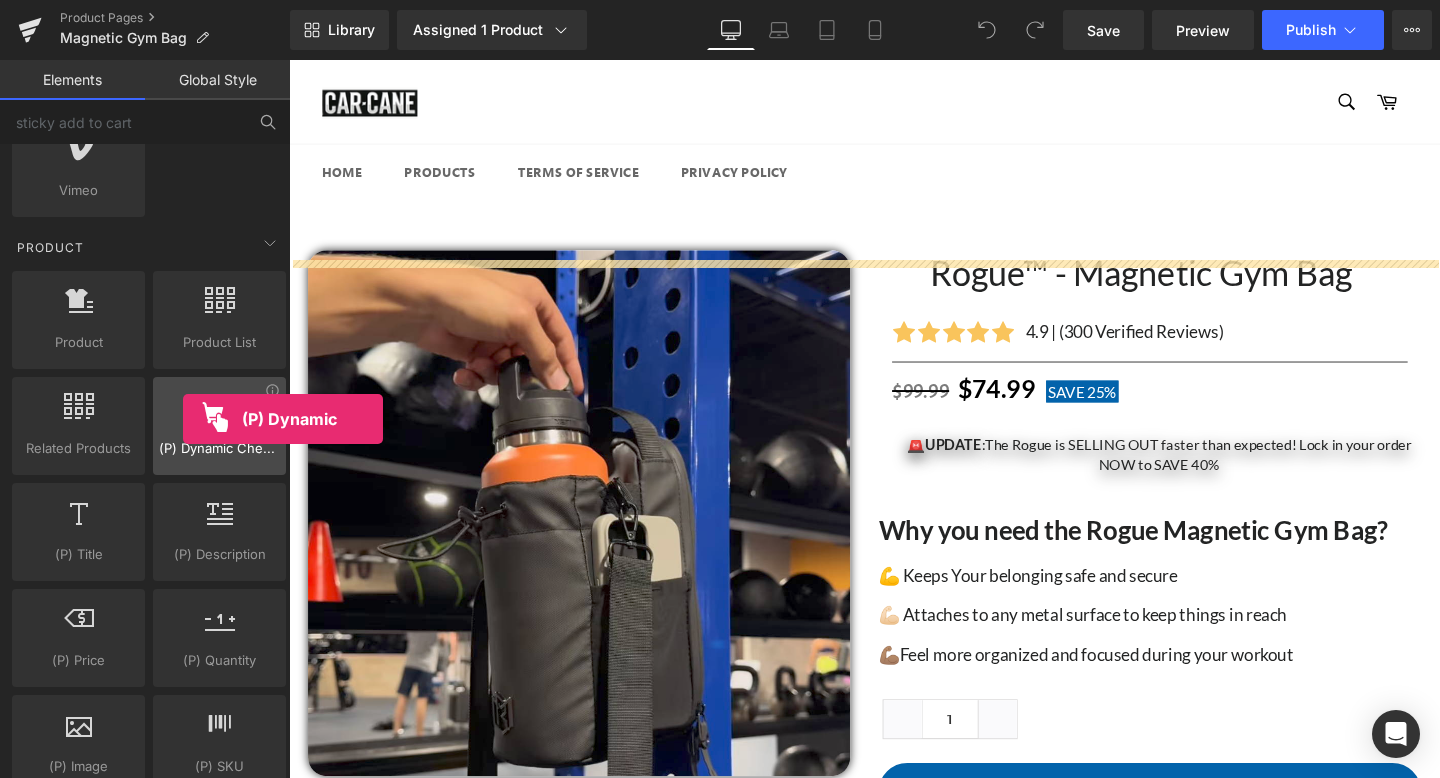 drag, startPoint x: 210, startPoint y: 451, endPoint x: 180, endPoint y: 418, distance: 44.598206 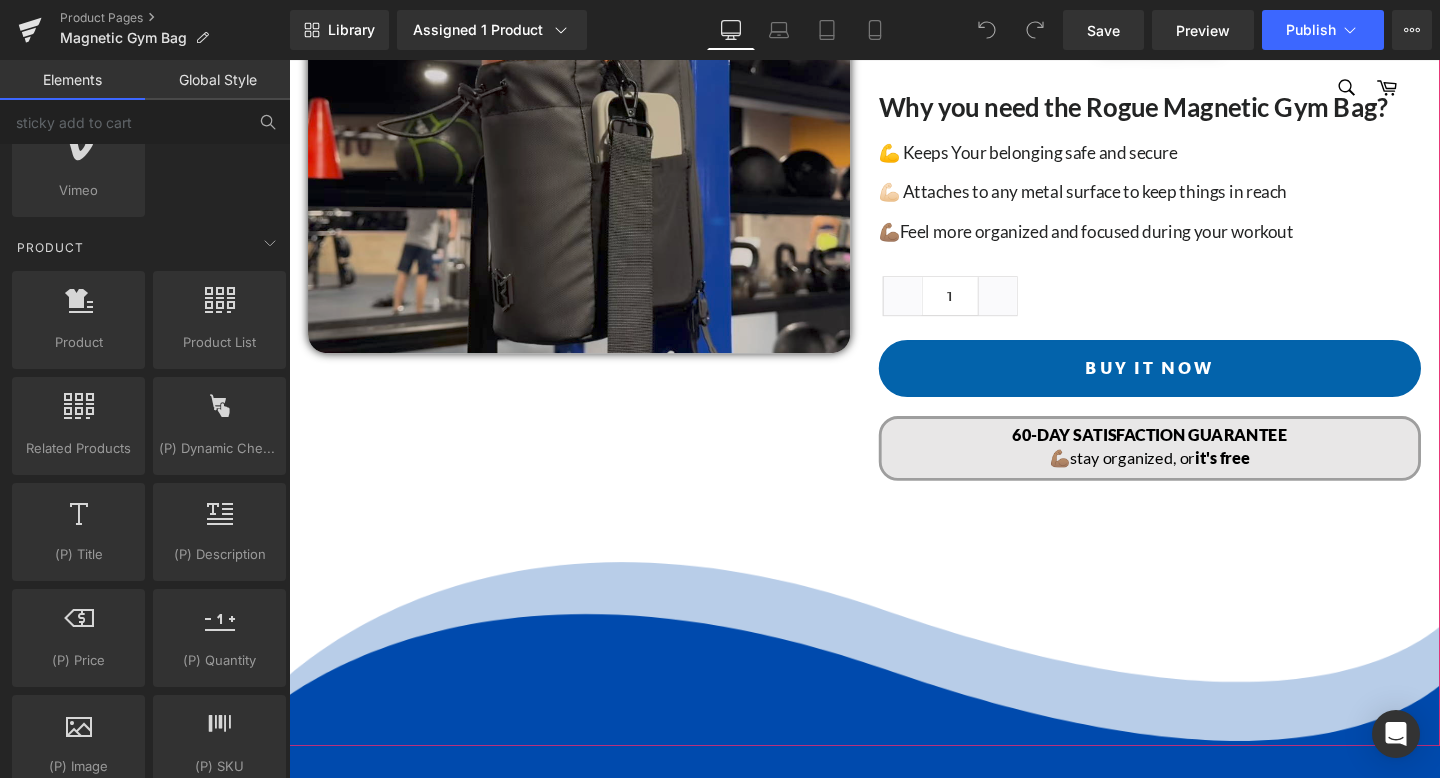 scroll, scrollTop: 482, scrollLeft: 0, axis: vertical 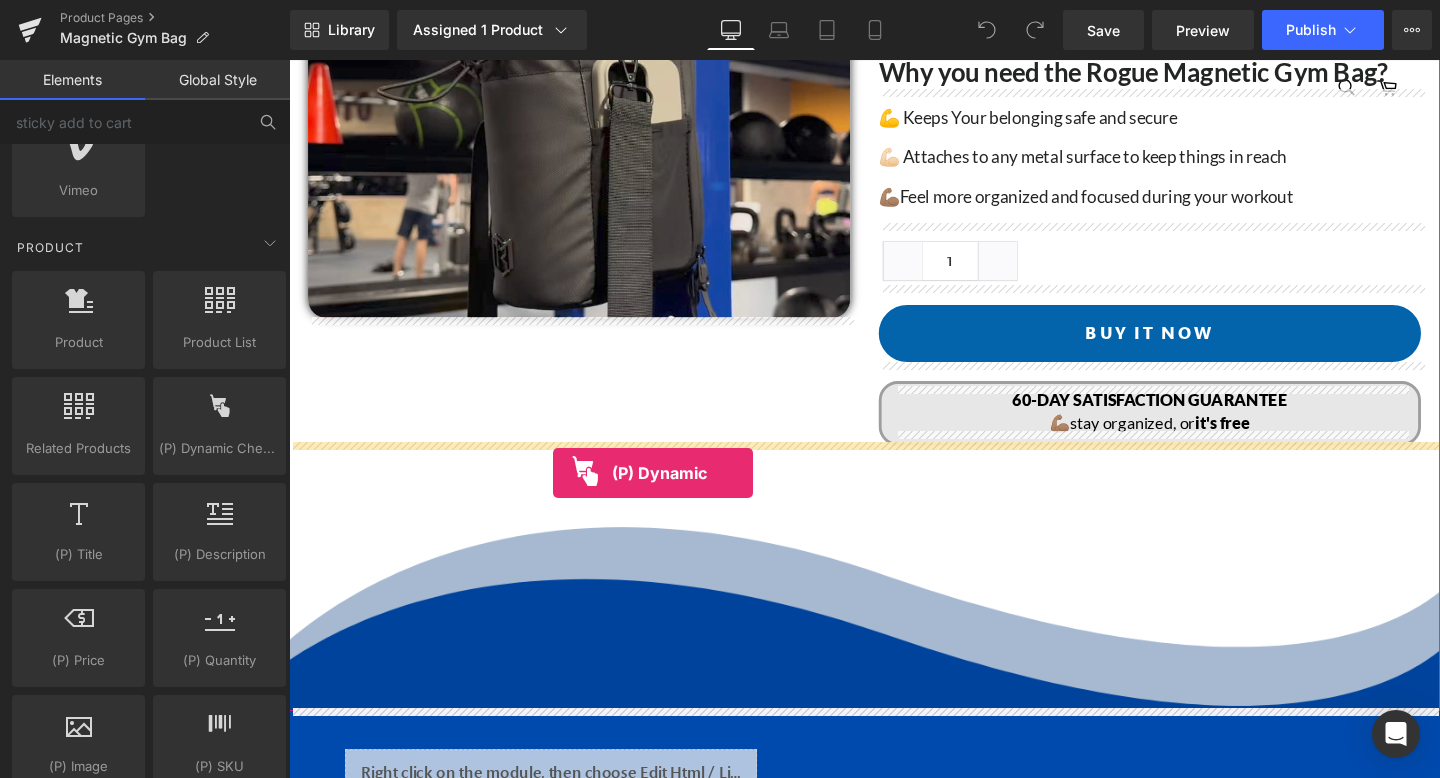 drag, startPoint x: 501, startPoint y: 468, endPoint x: 562, endPoint y: 489, distance: 64.513565 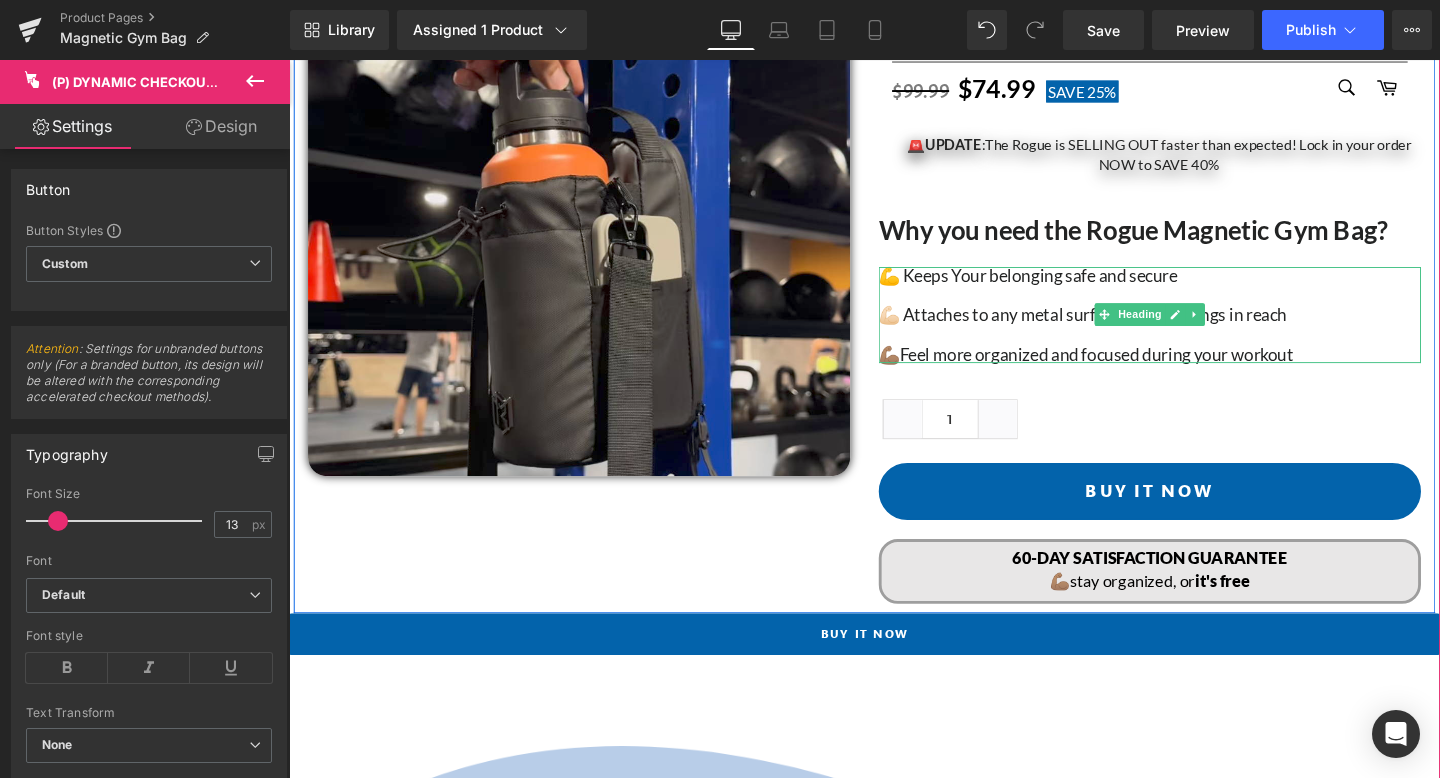 scroll, scrollTop: 240, scrollLeft: 0, axis: vertical 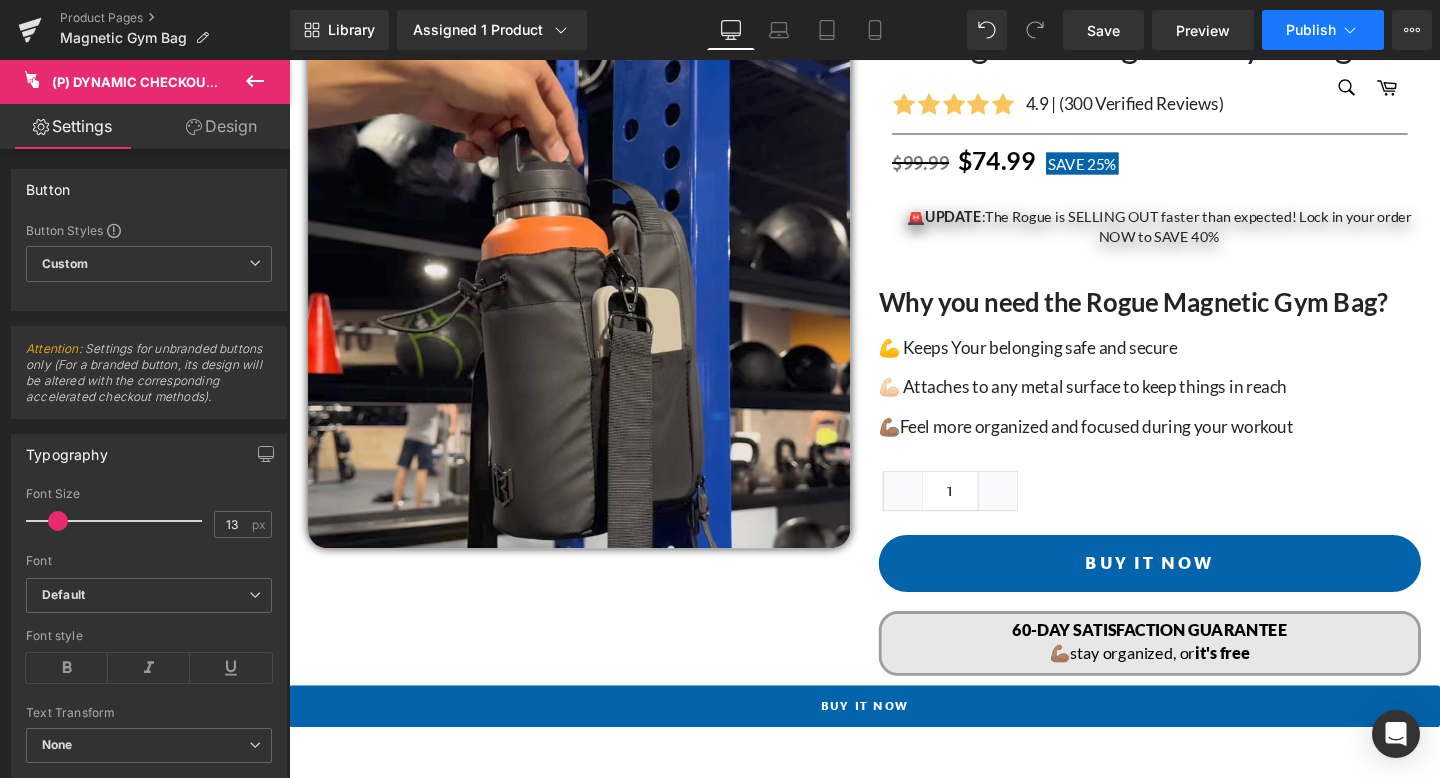 click 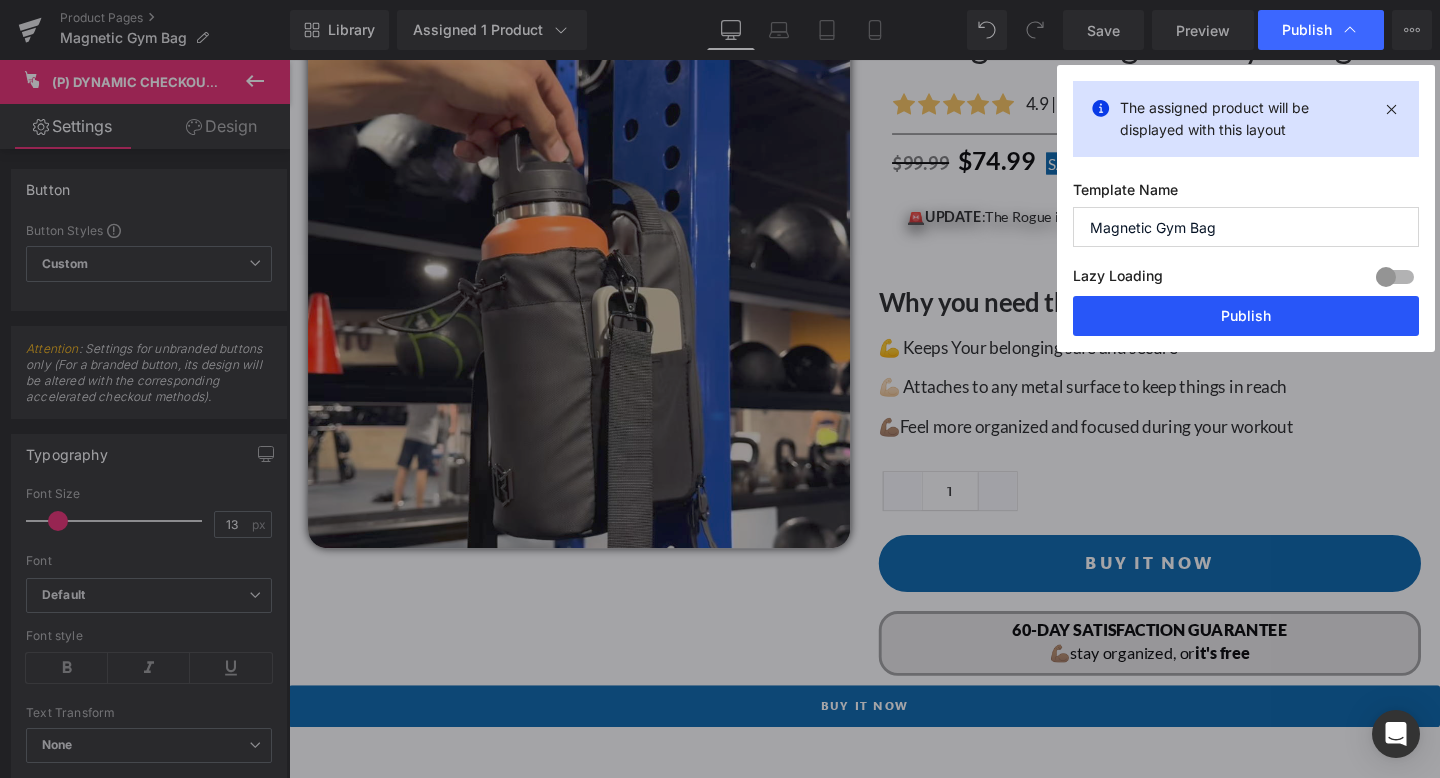 drag, startPoint x: 1166, startPoint y: 317, endPoint x: 922, endPoint y: 270, distance: 248.48541 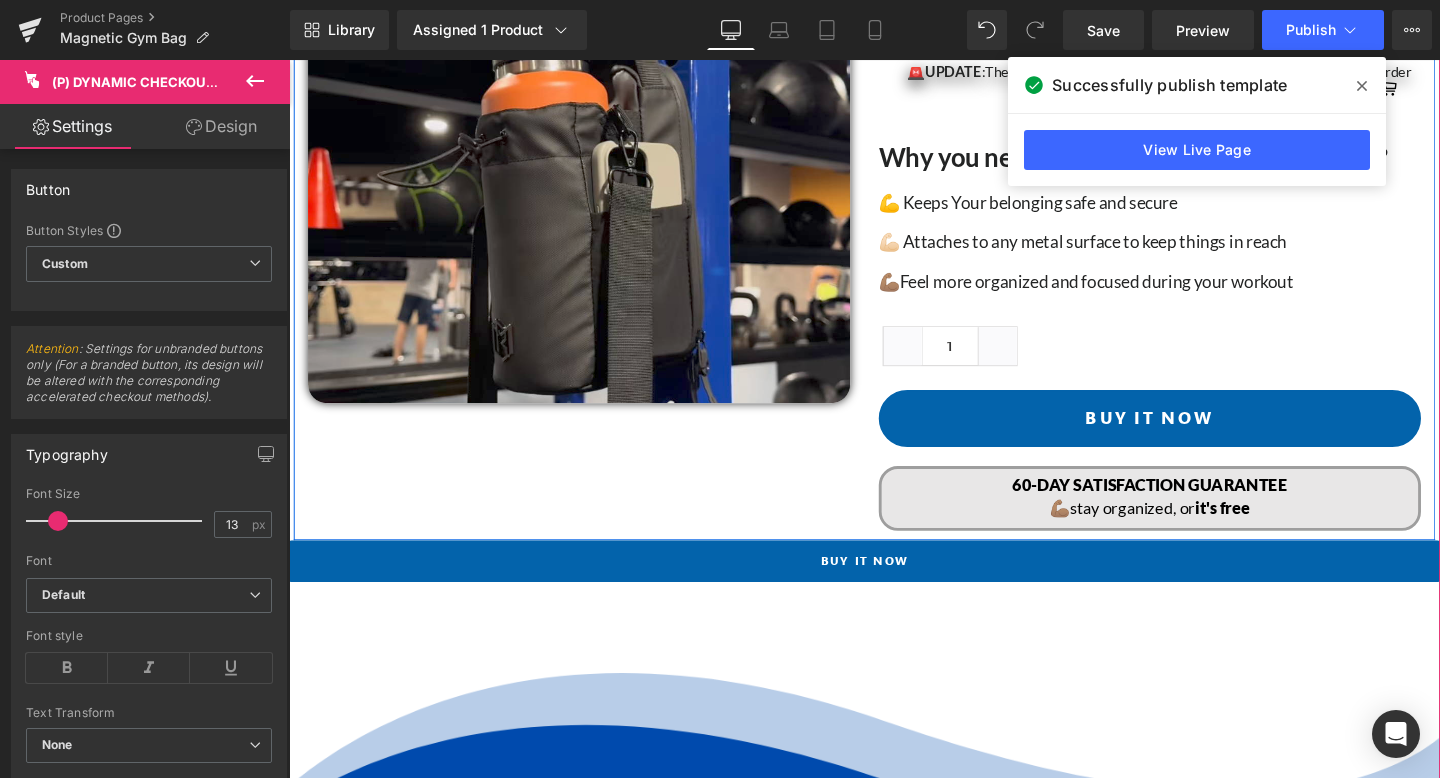 scroll, scrollTop: 396, scrollLeft: 0, axis: vertical 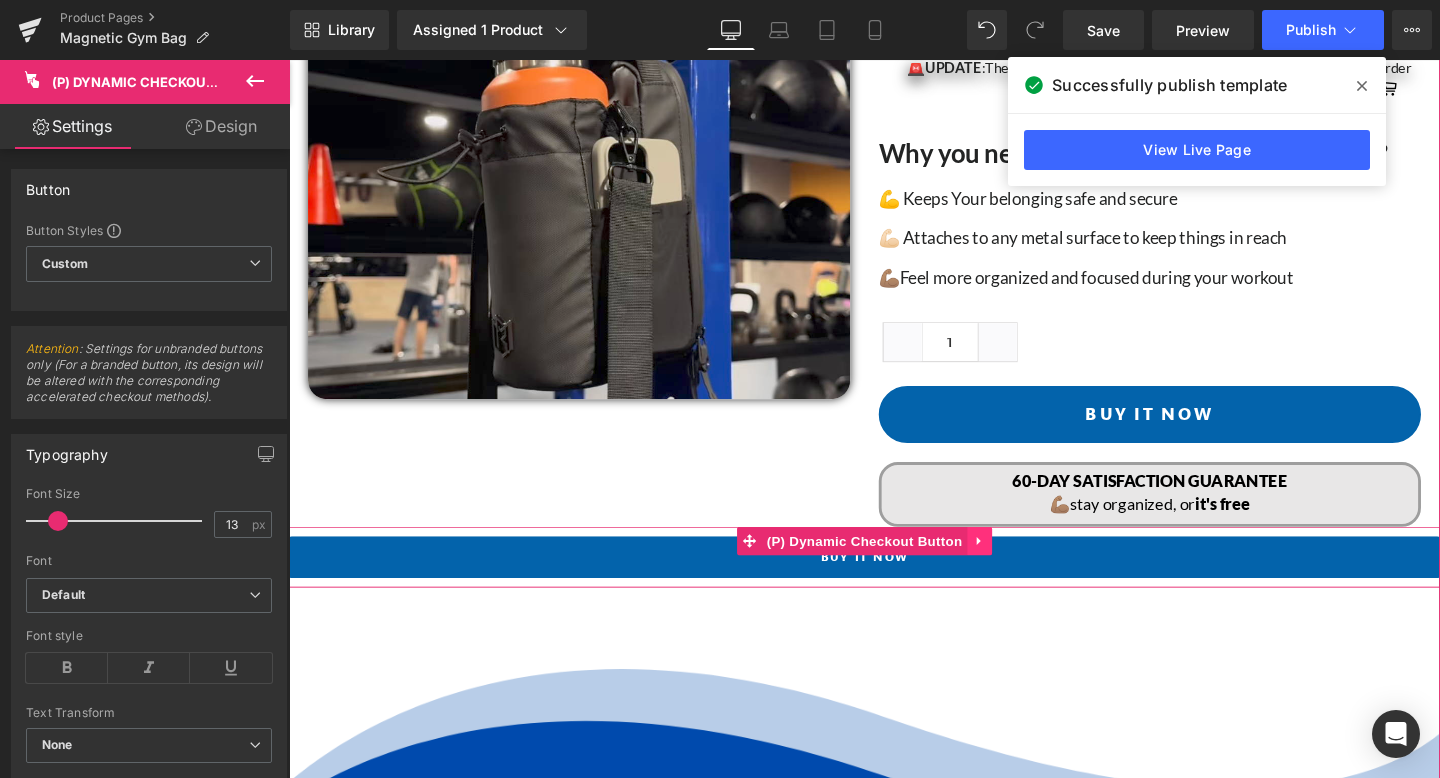 click 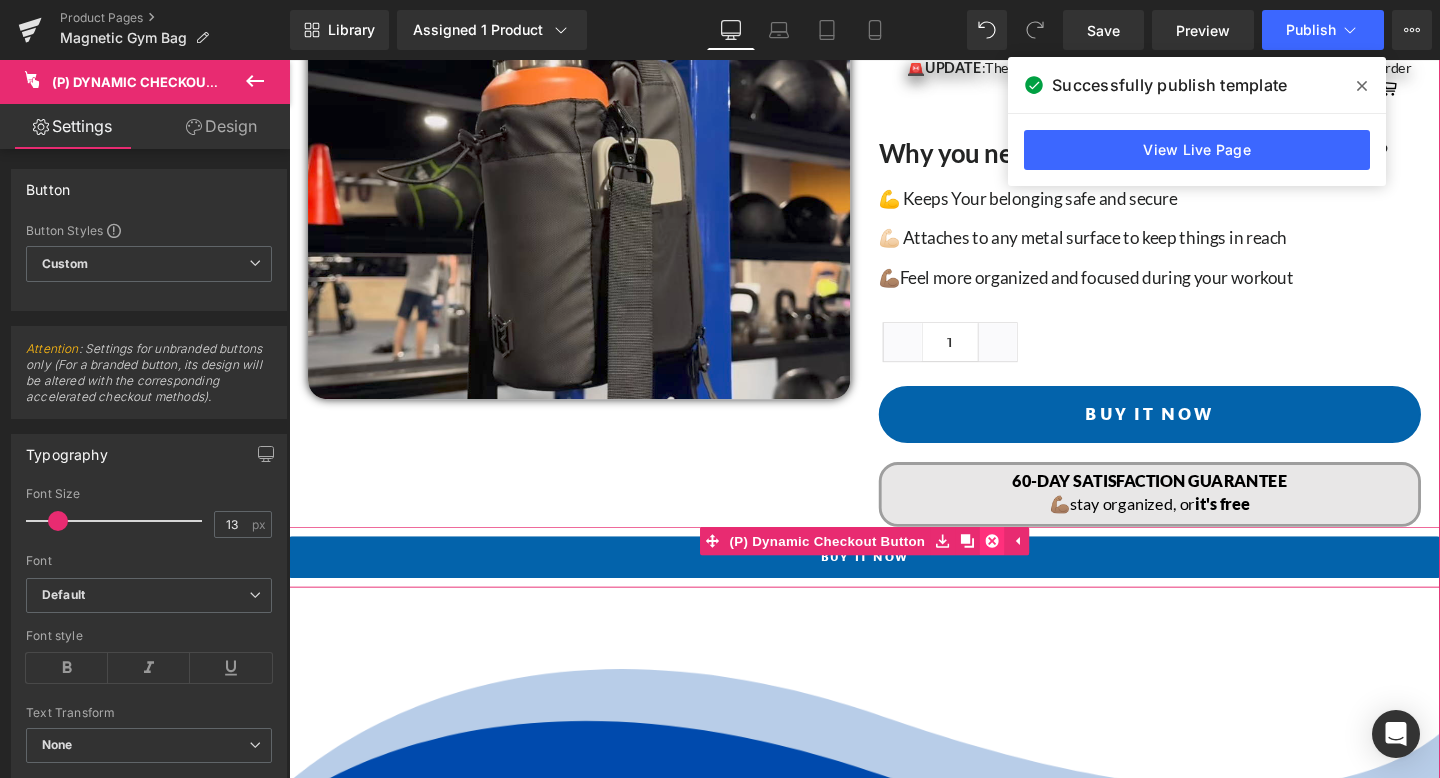 click 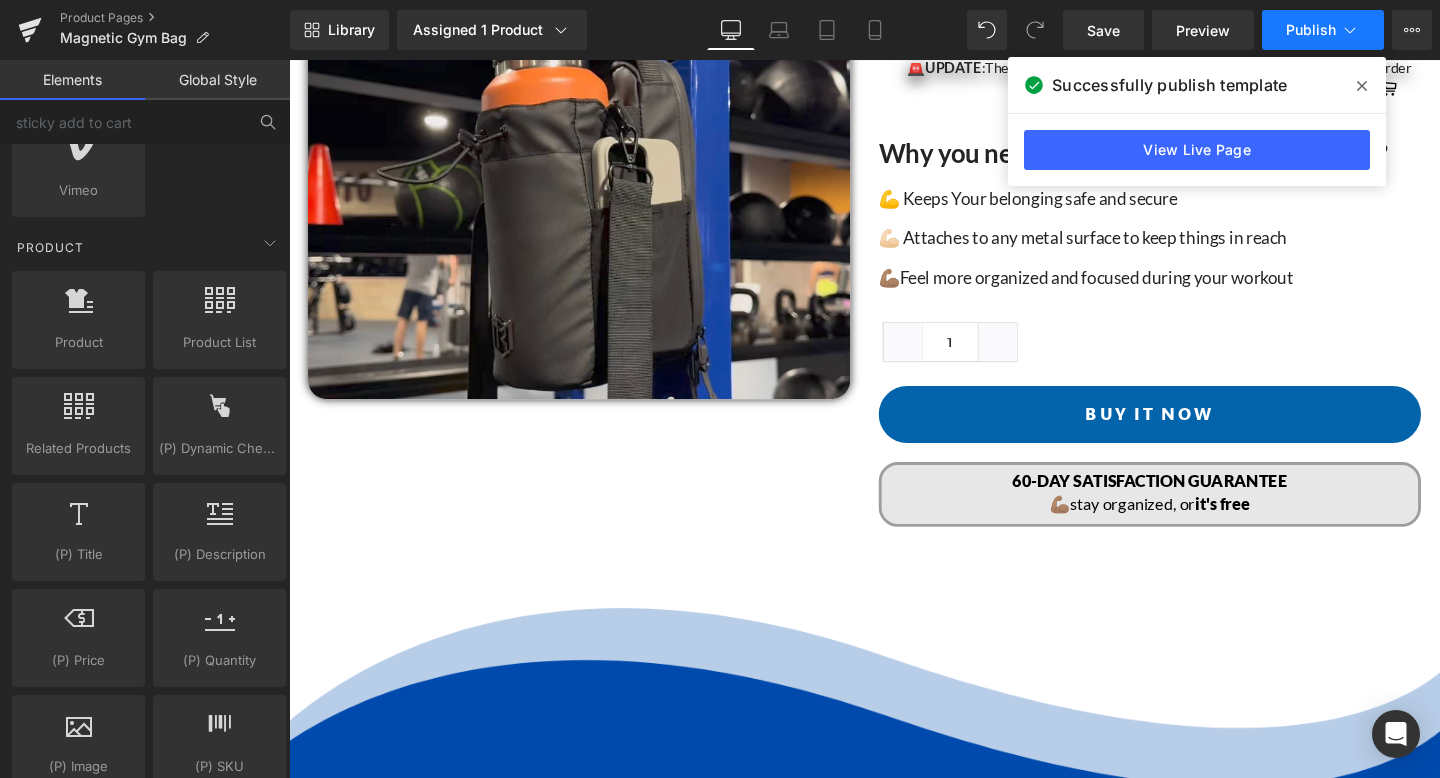 click on "Publish" at bounding box center (1311, 30) 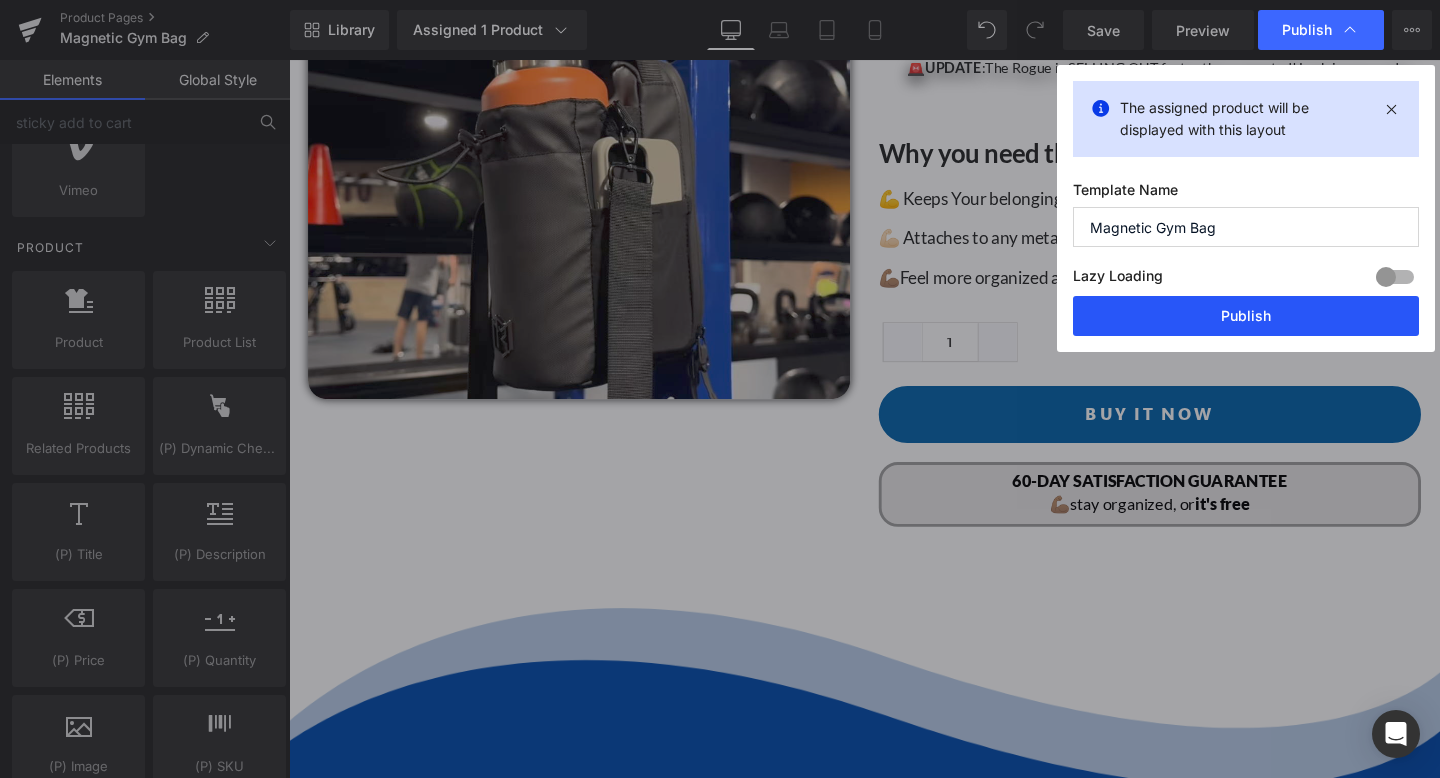 drag, startPoint x: 1201, startPoint y: 305, endPoint x: 958, endPoint y: 258, distance: 247.50354 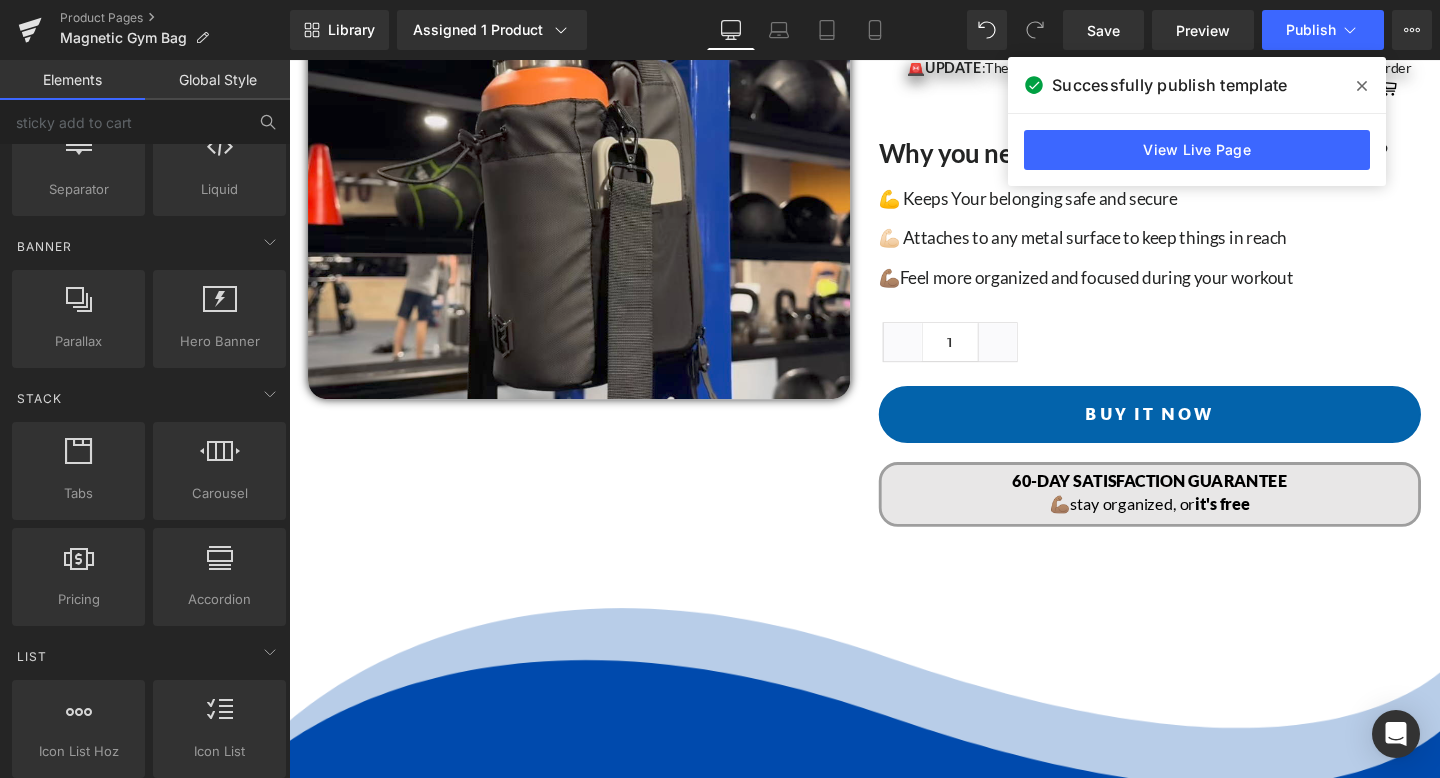 scroll, scrollTop: 0, scrollLeft: 0, axis: both 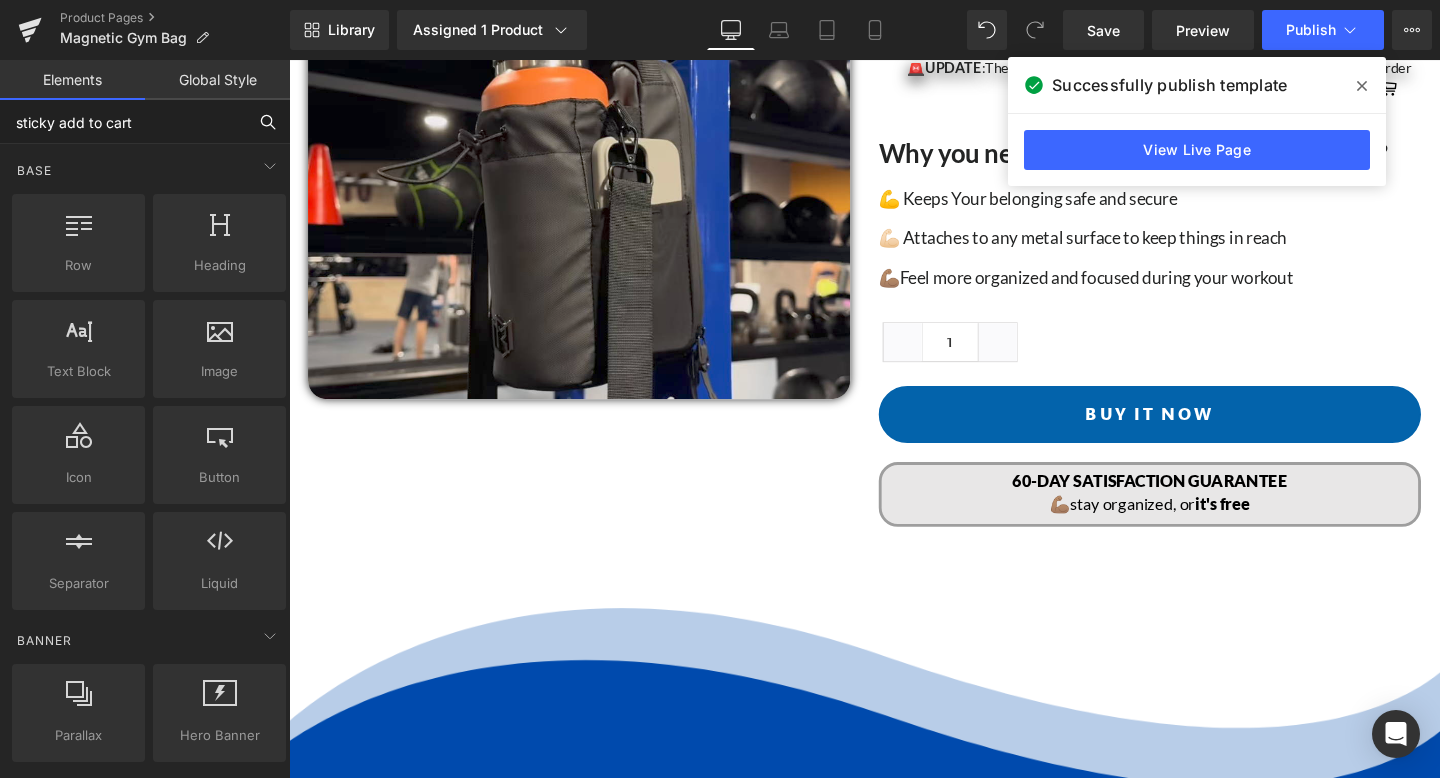 click on "sticky add to cart" at bounding box center (123, 122) 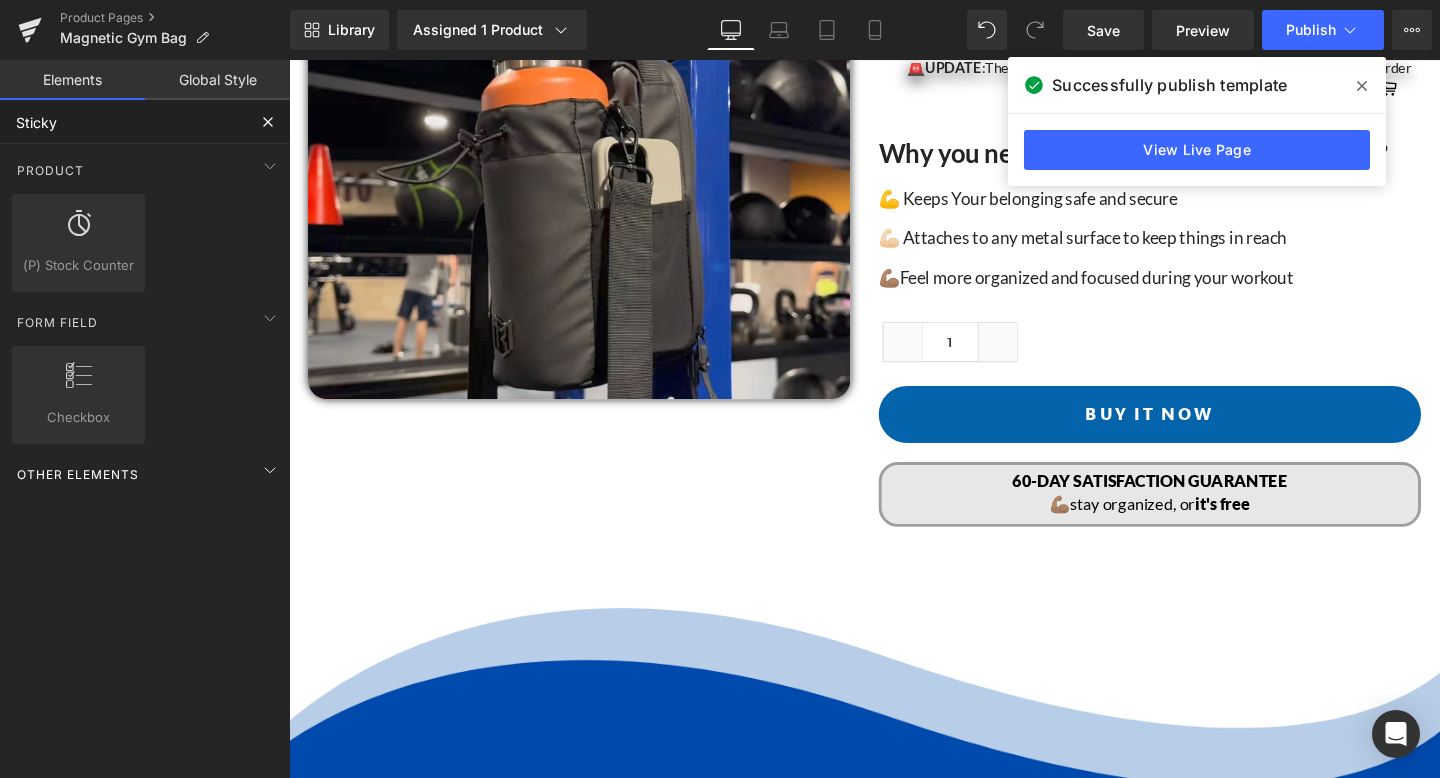 type on "Sticky" 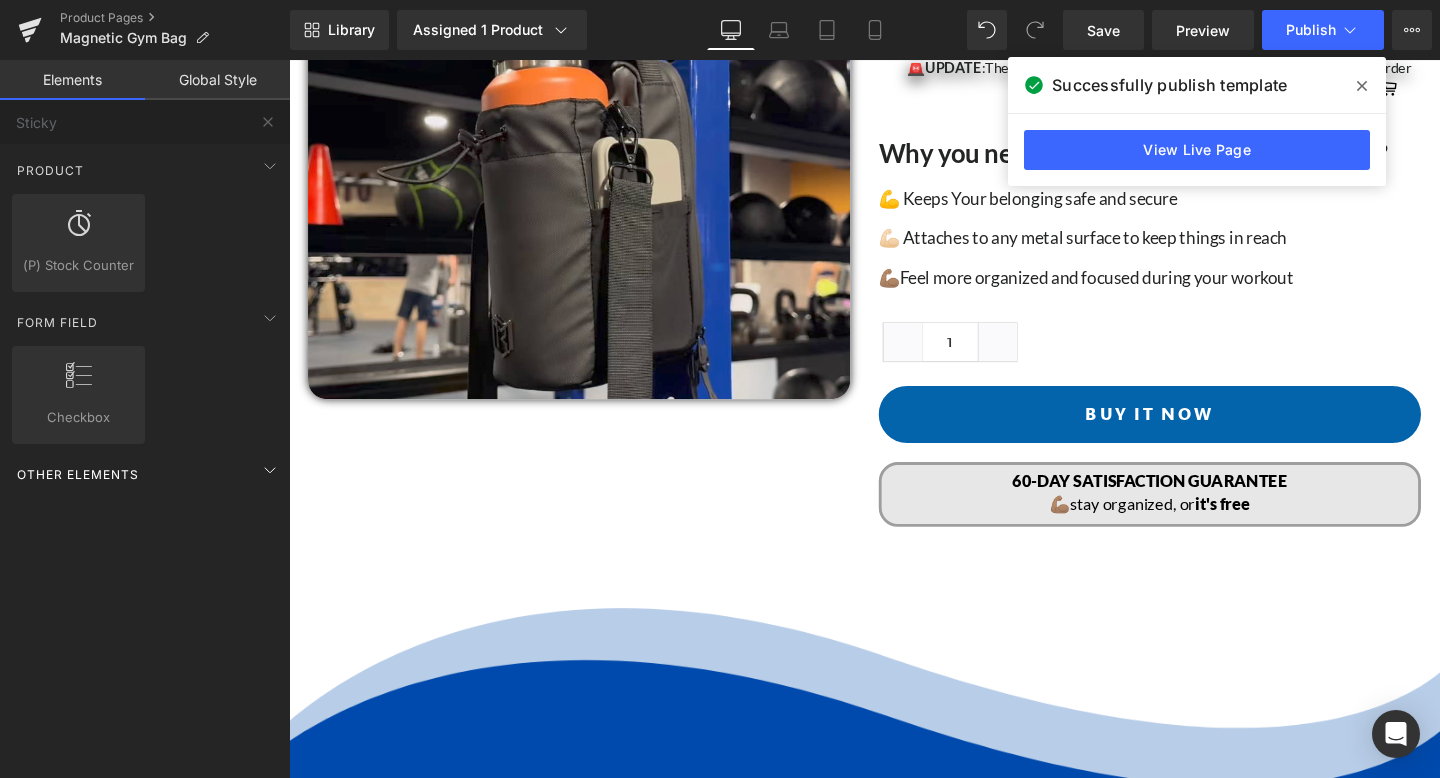 click on "Other Elements" at bounding box center [78, 474] 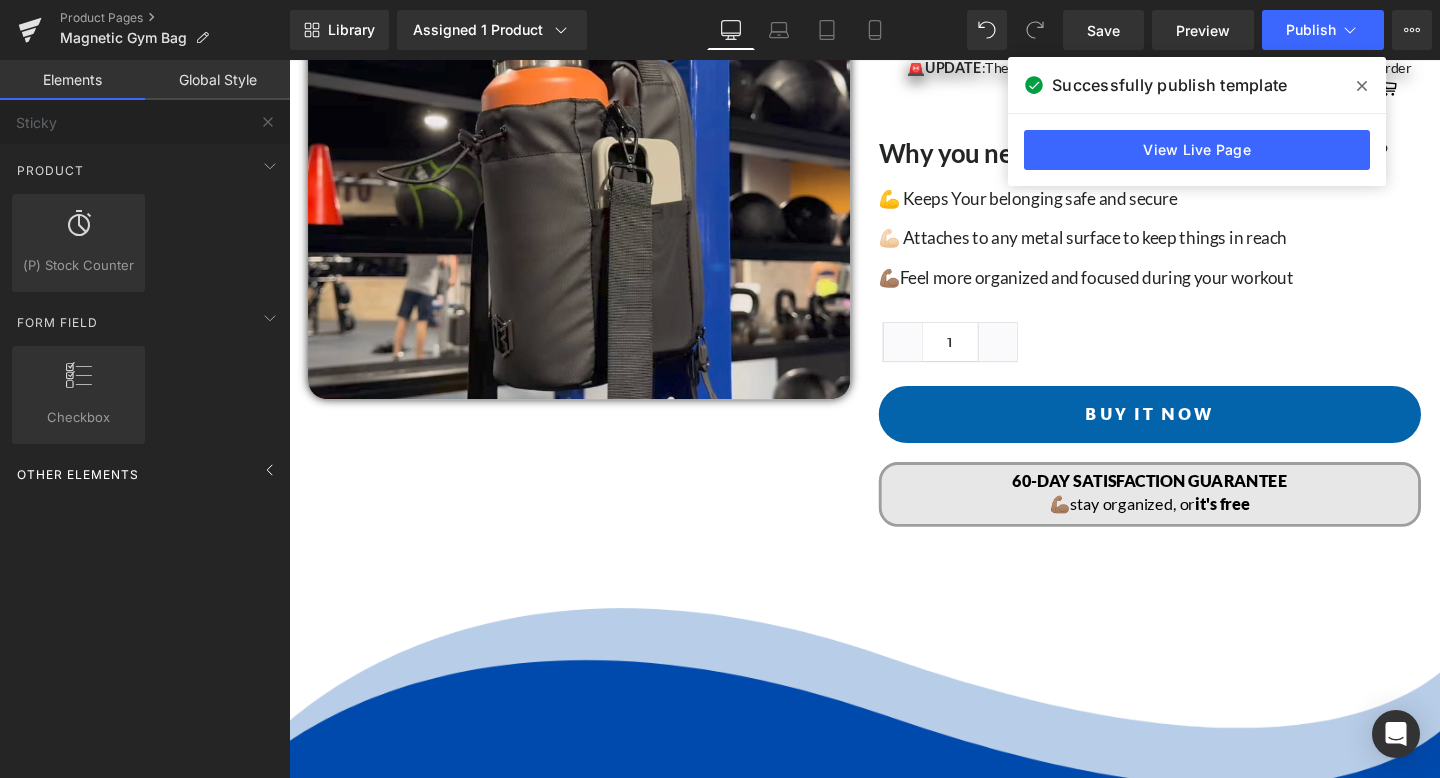 click on "Other Elements" at bounding box center (78, 474) 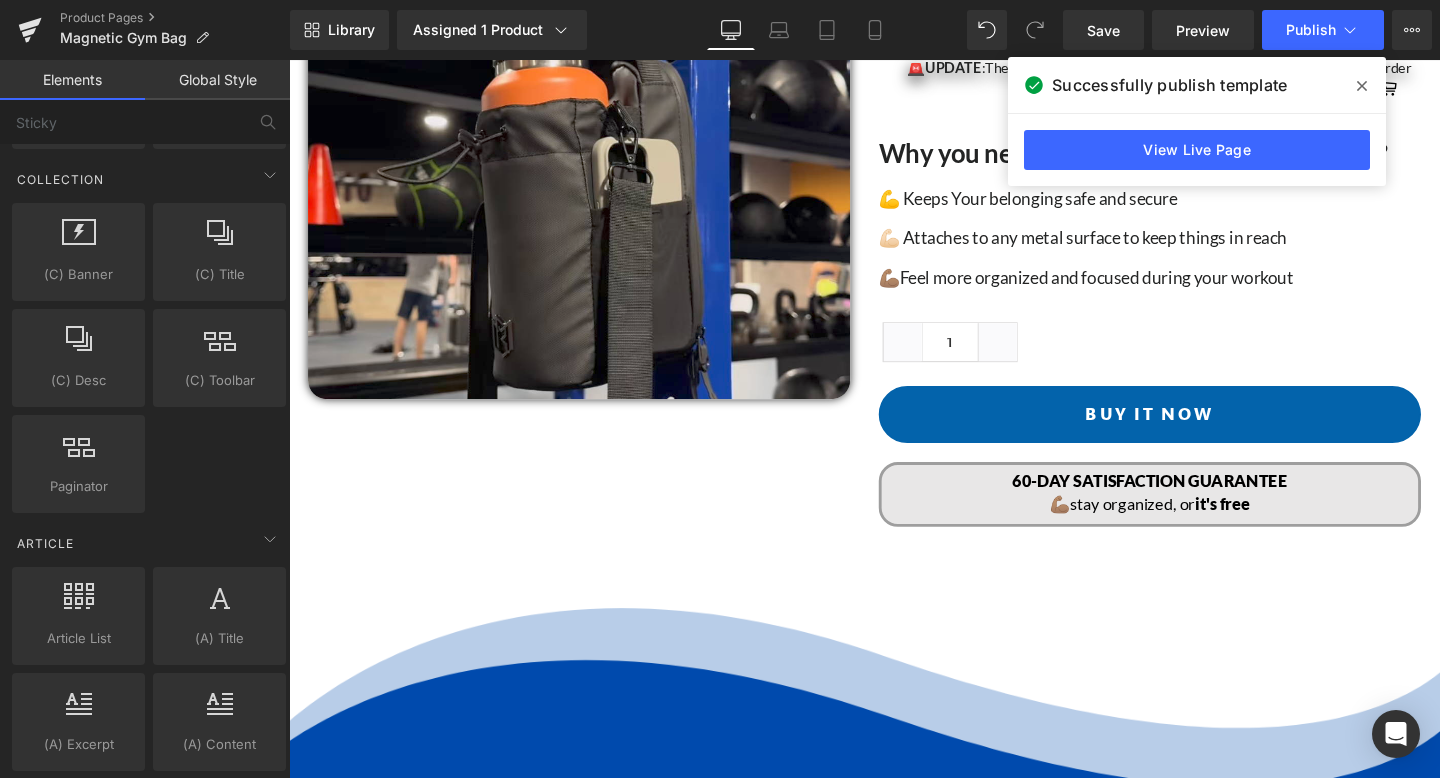 scroll, scrollTop: 3778, scrollLeft: 0, axis: vertical 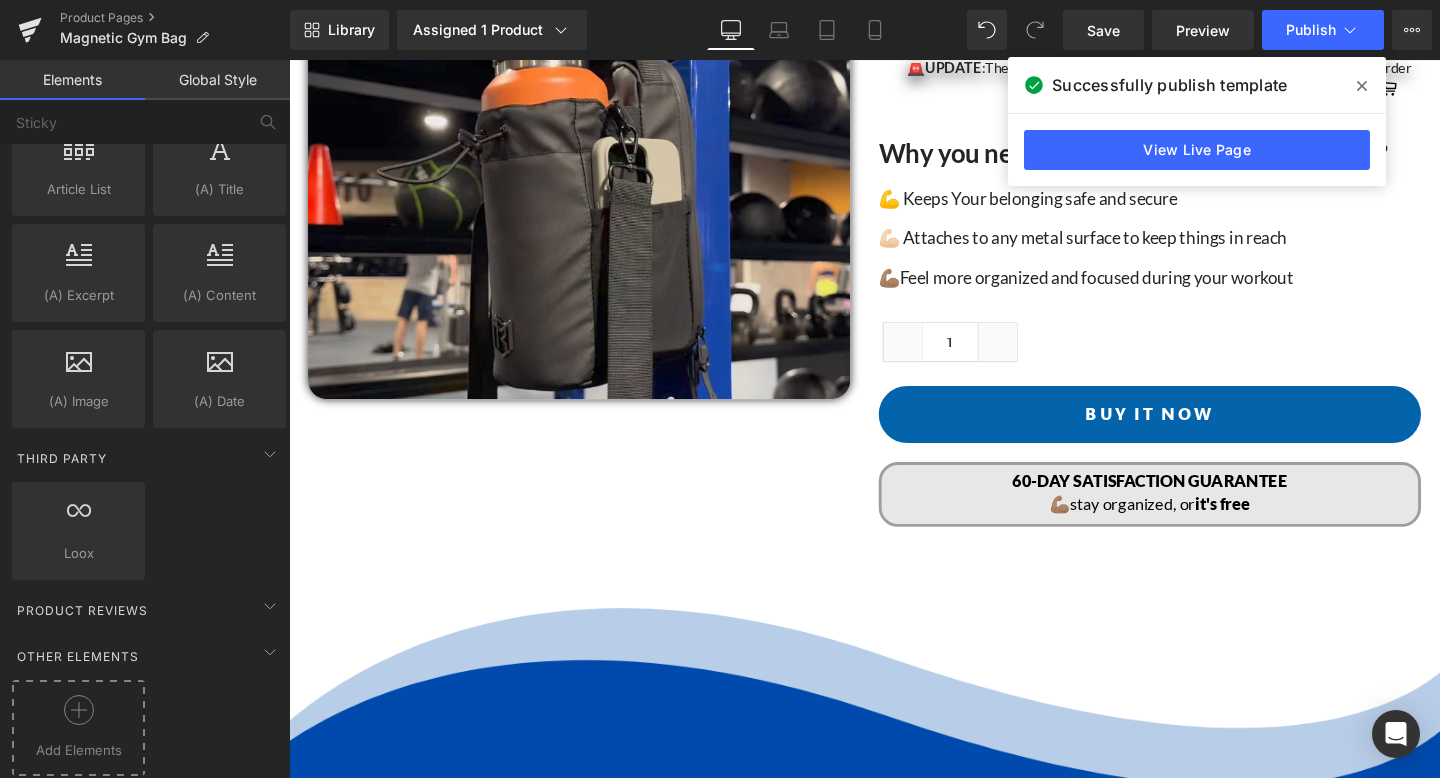 click at bounding box center [78, 717] 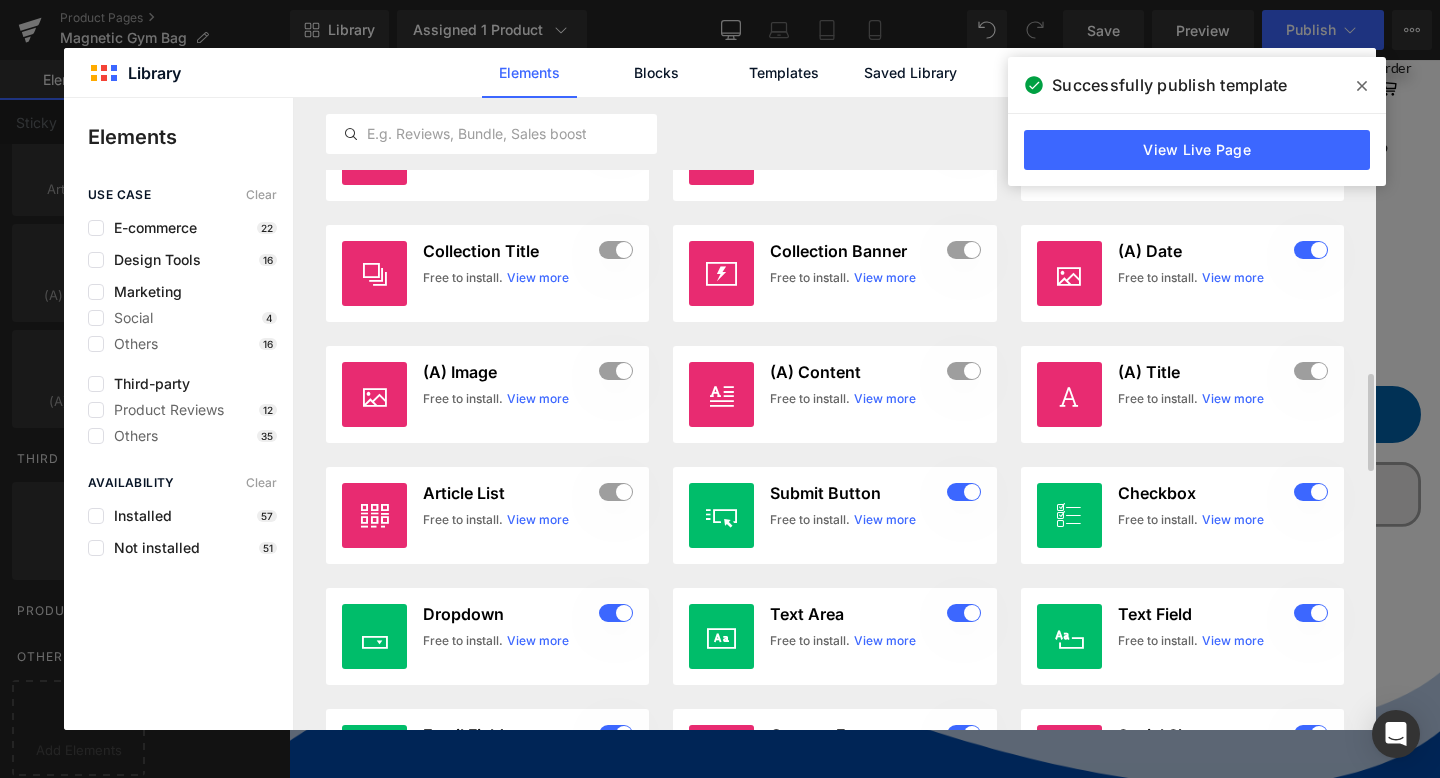 scroll, scrollTop: 1763, scrollLeft: 0, axis: vertical 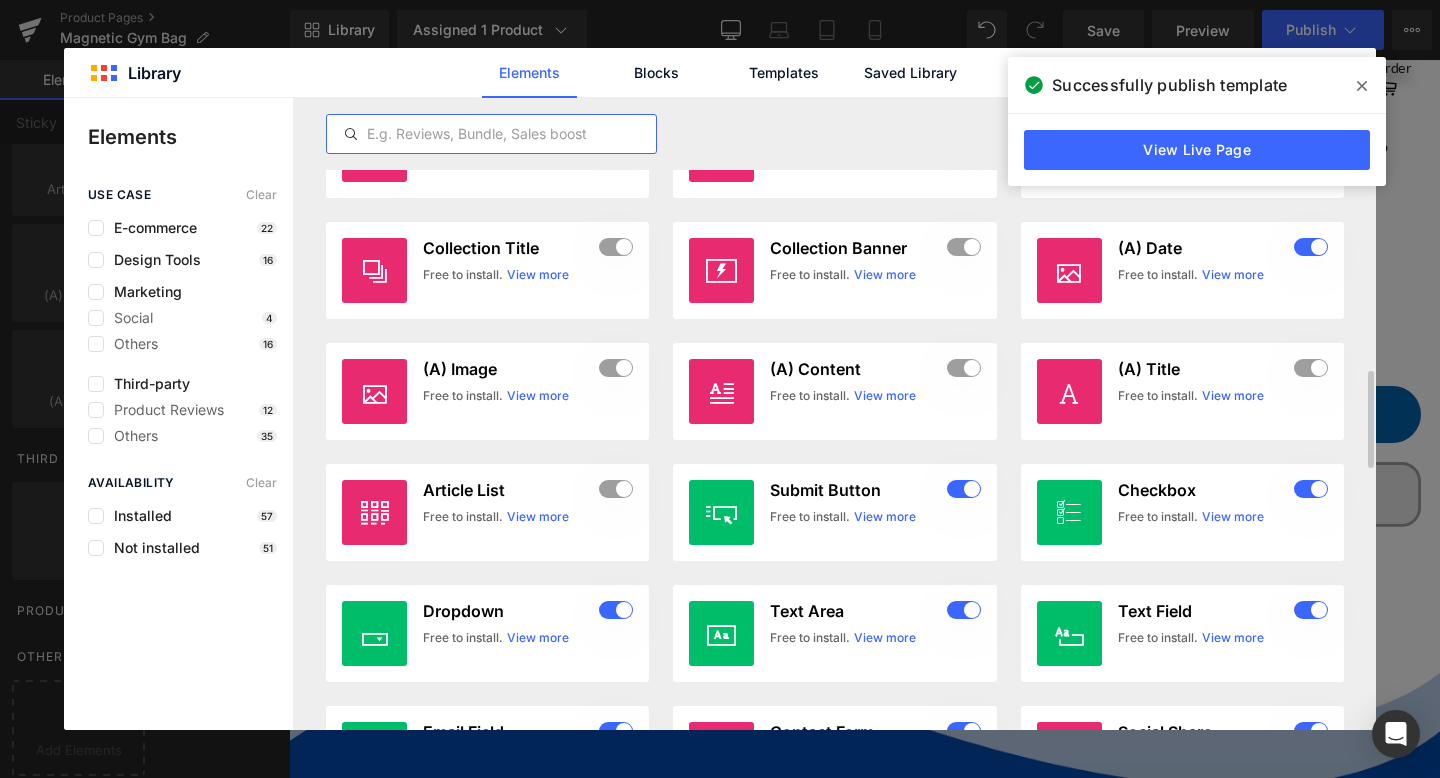 click at bounding box center [491, 134] 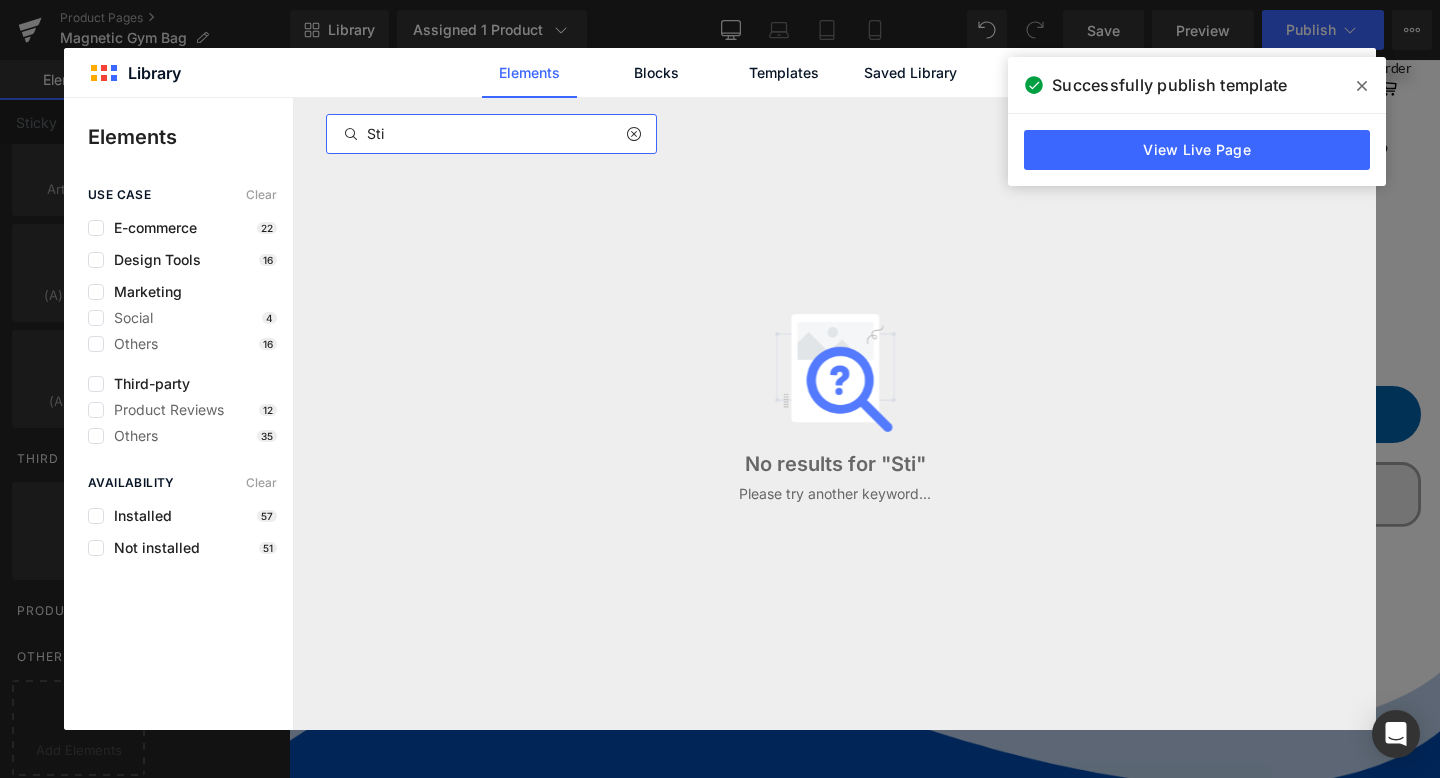 scroll, scrollTop: 0, scrollLeft: 0, axis: both 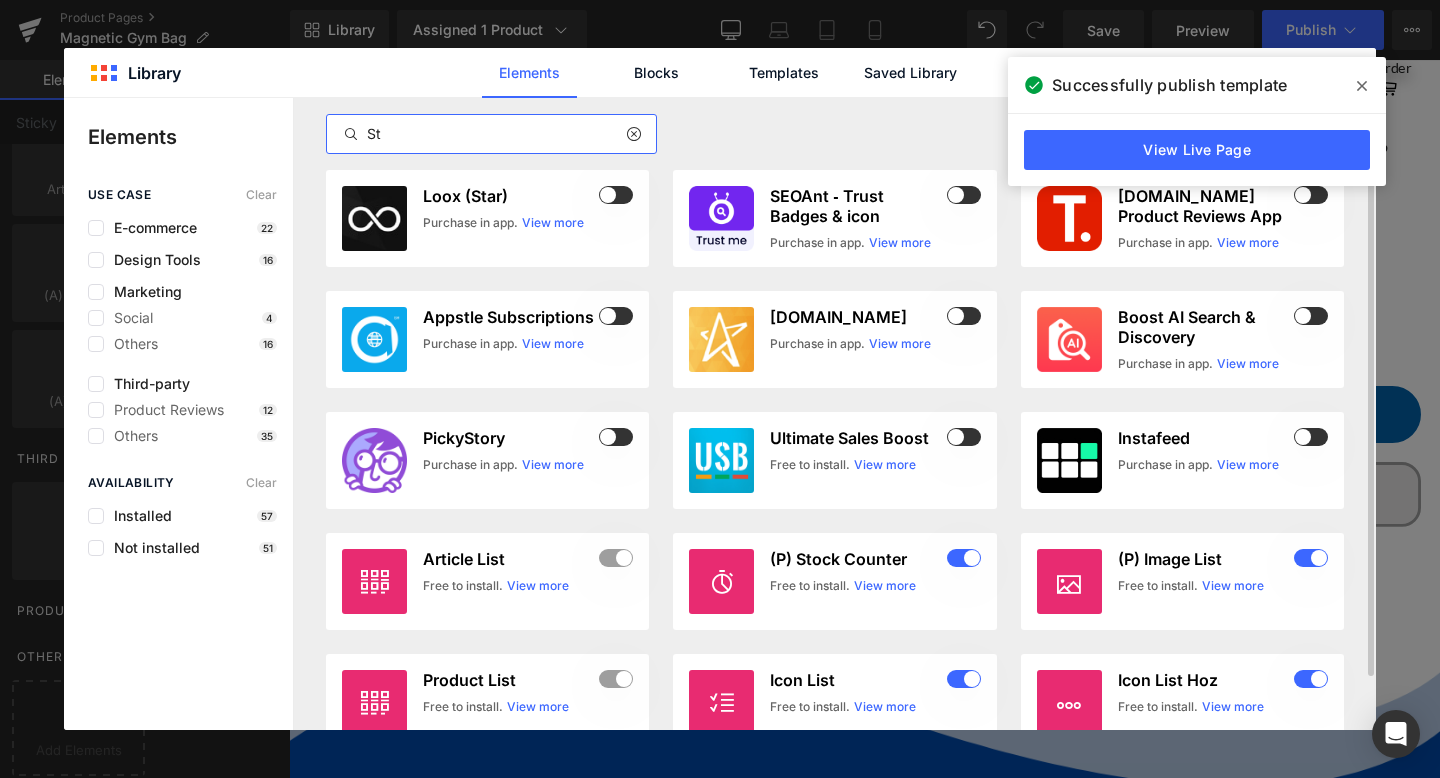 type on "S" 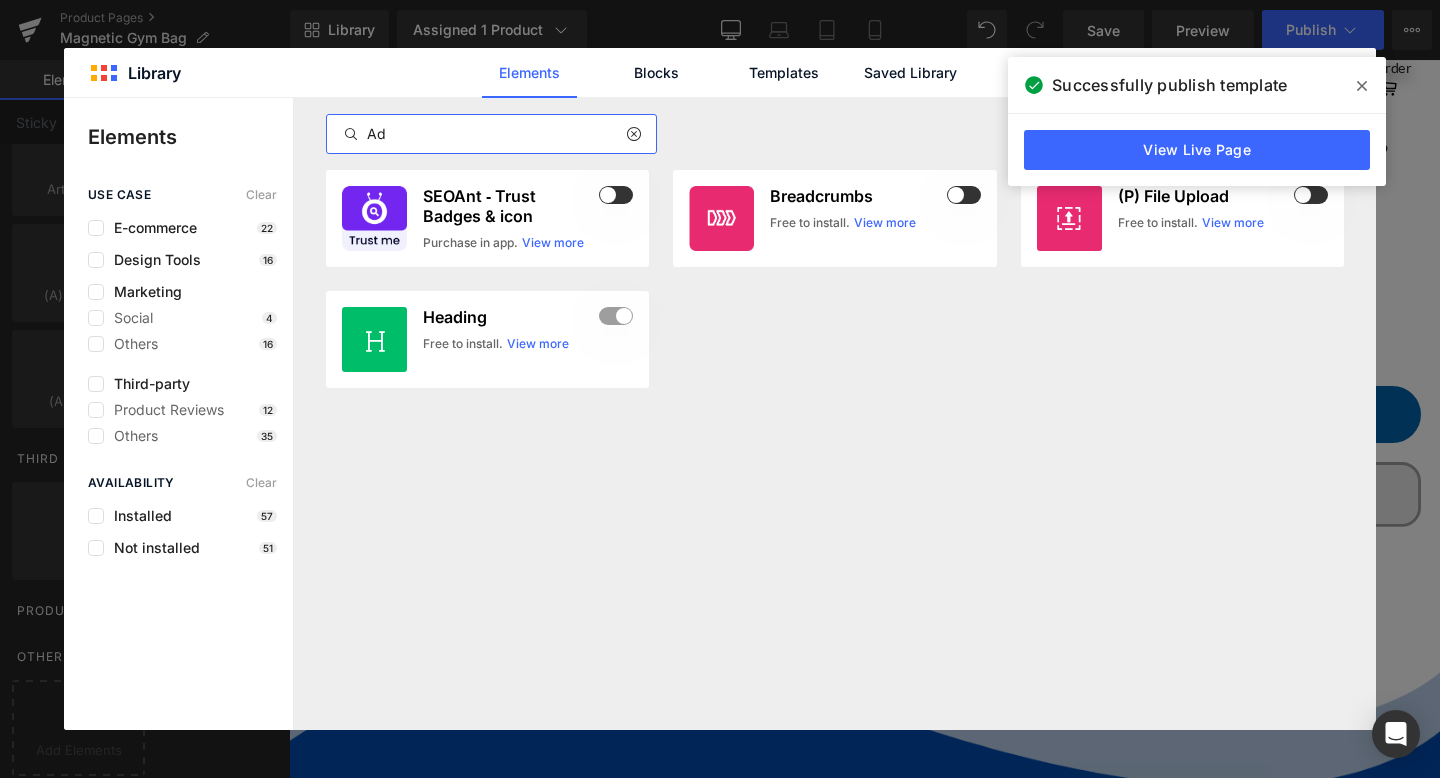 type on "A" 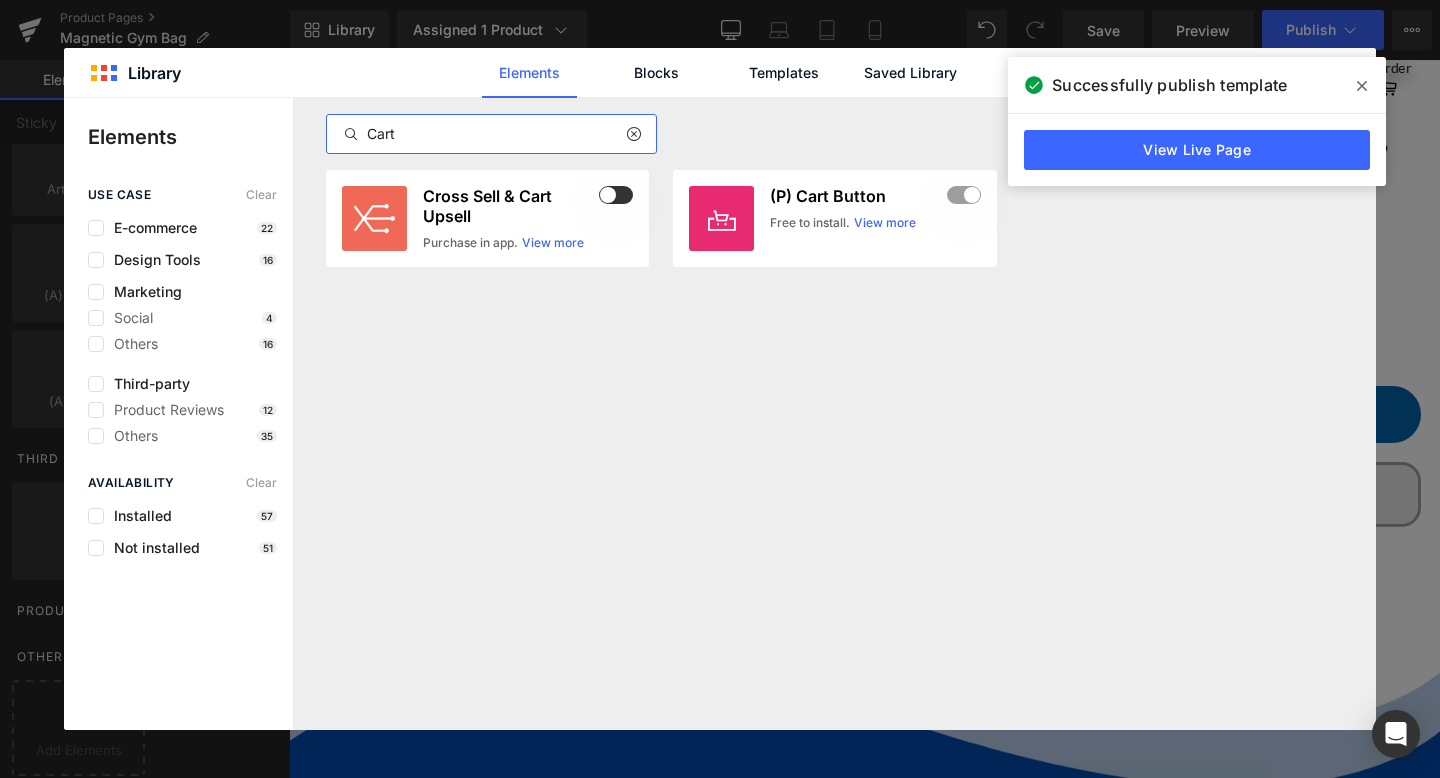 type on "Cart" 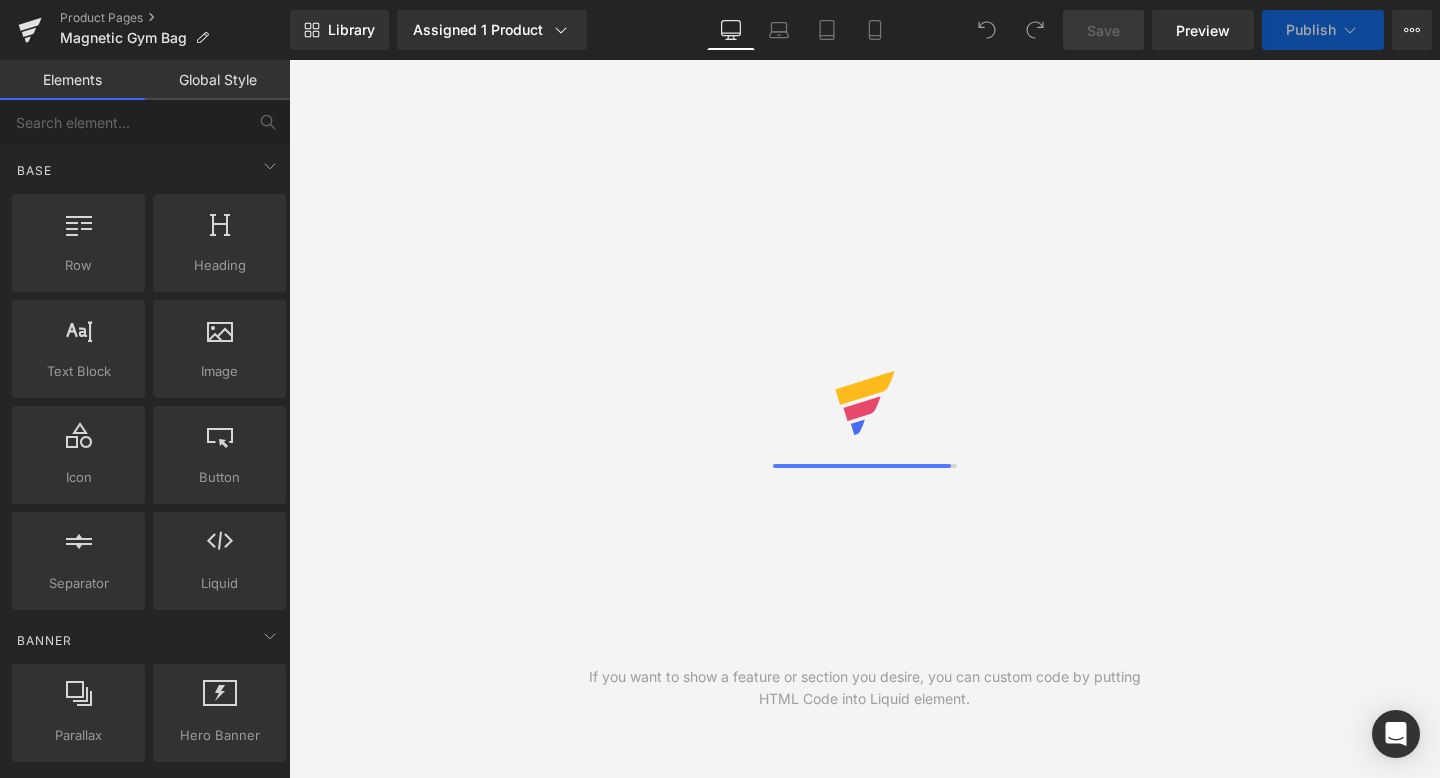 scroll, scrollTop: 0, scrollLeft: 0, axis: both 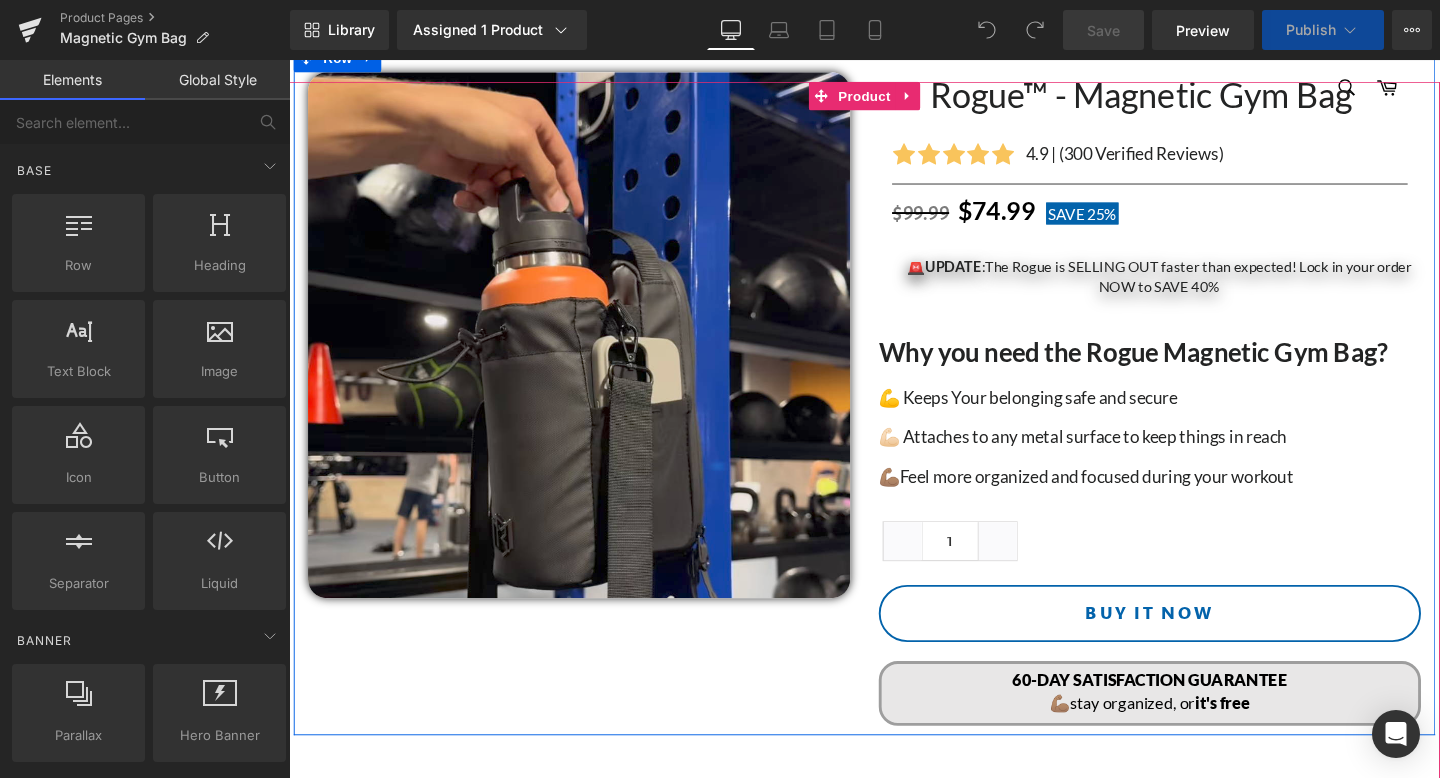 click on "Buy It Now" at bounding box center [1194, 642] 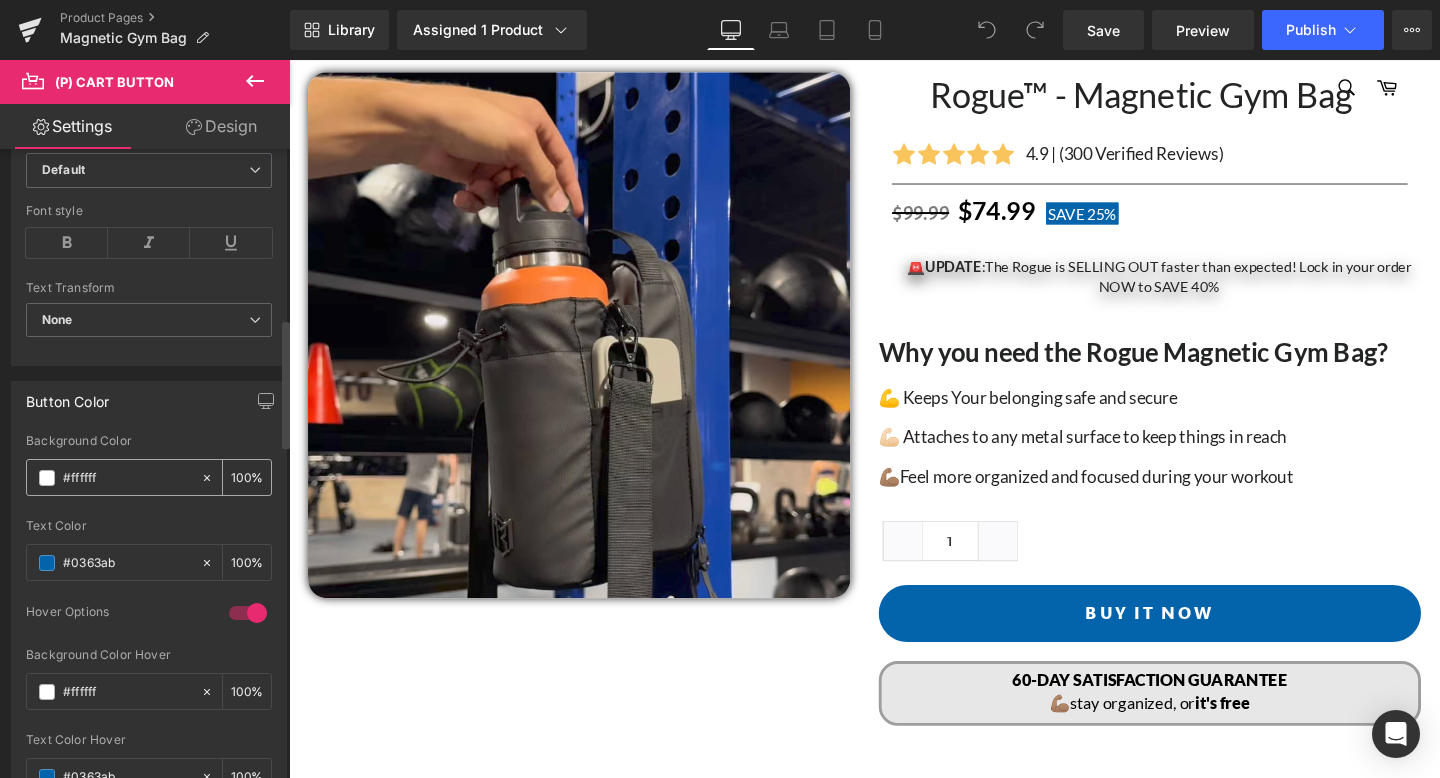 scroll, scrollTop: 829, scrollLeft: 0, axis: vertical 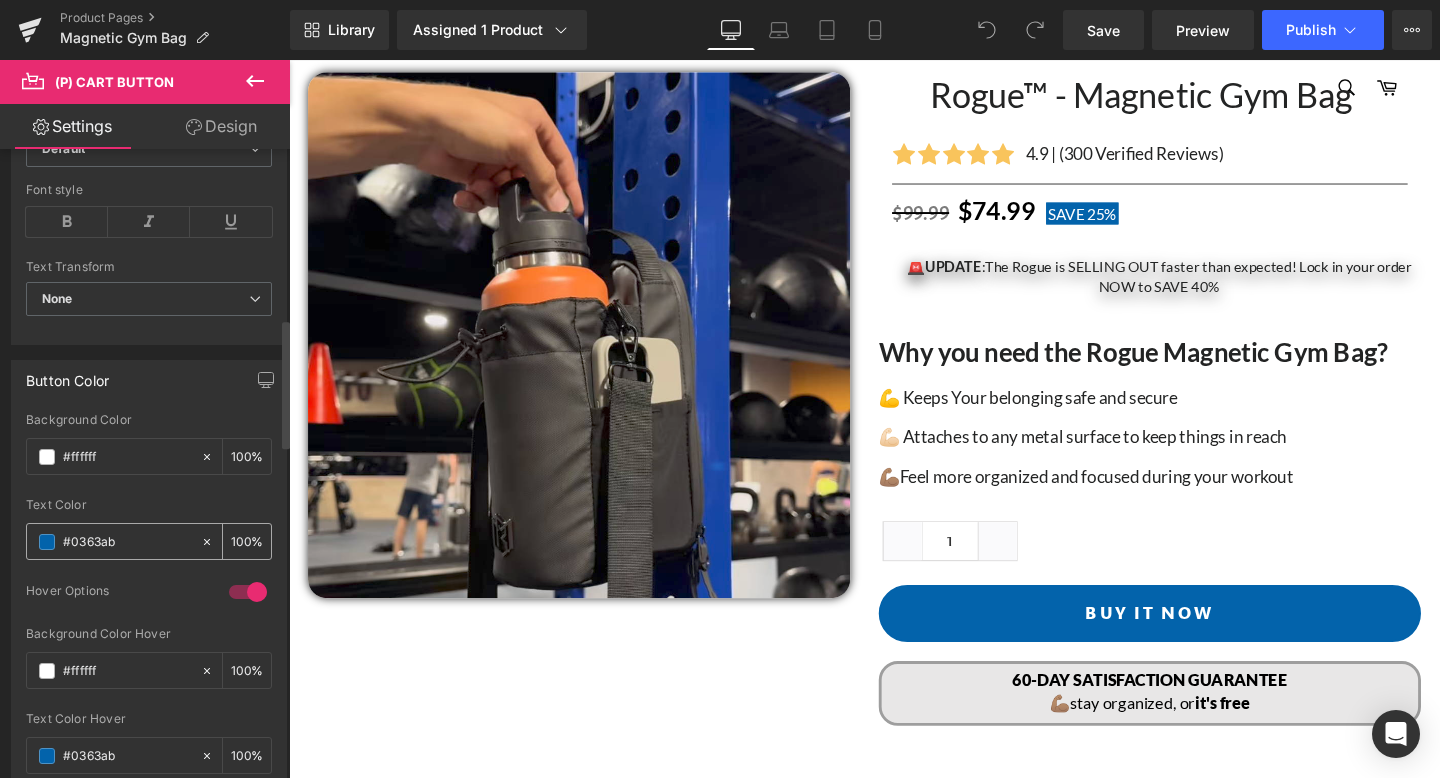 drag, startPoint x: 155, startPoint y: 541, endPoint x: 59, endPoint y: 547, distance: 96.18732 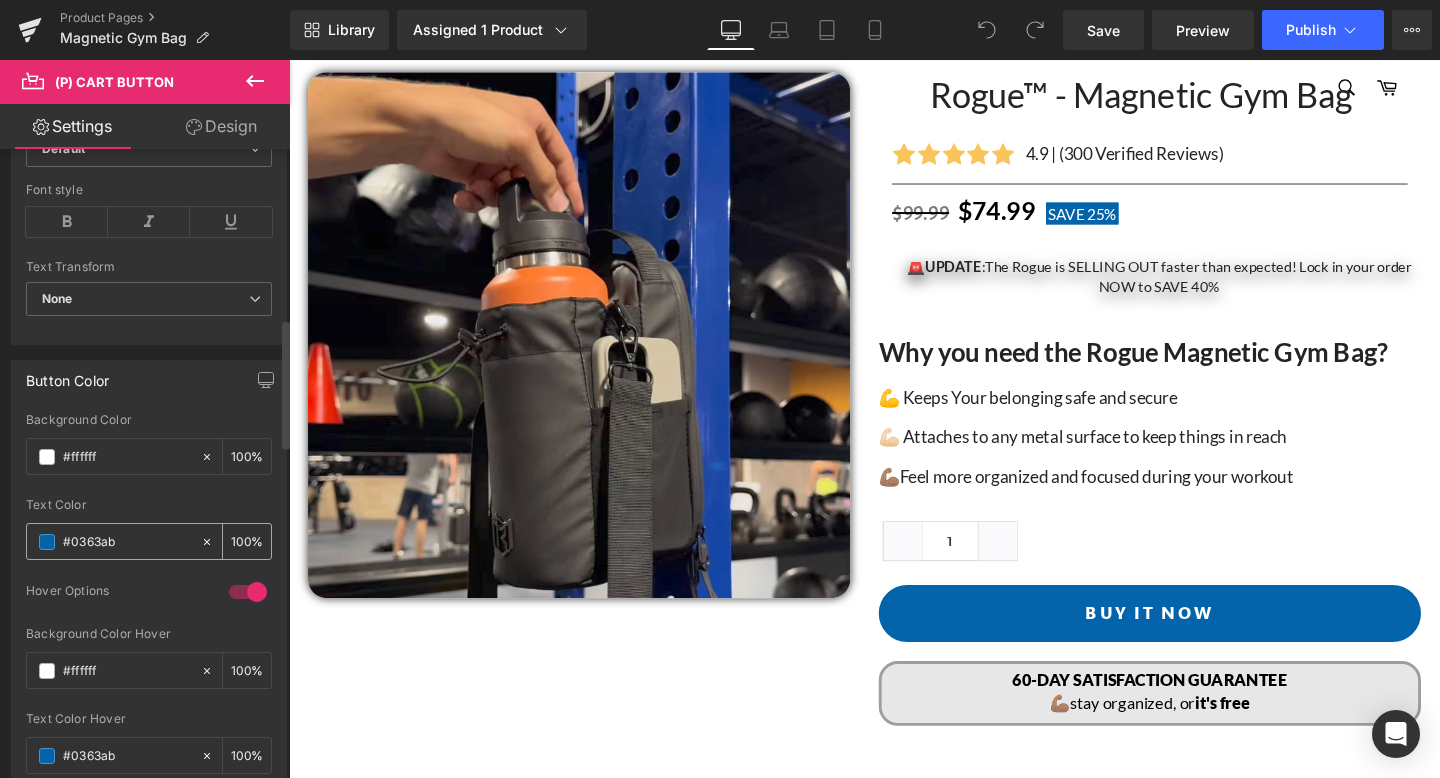 click on "#0363ab" at bounding box center (113, 541) 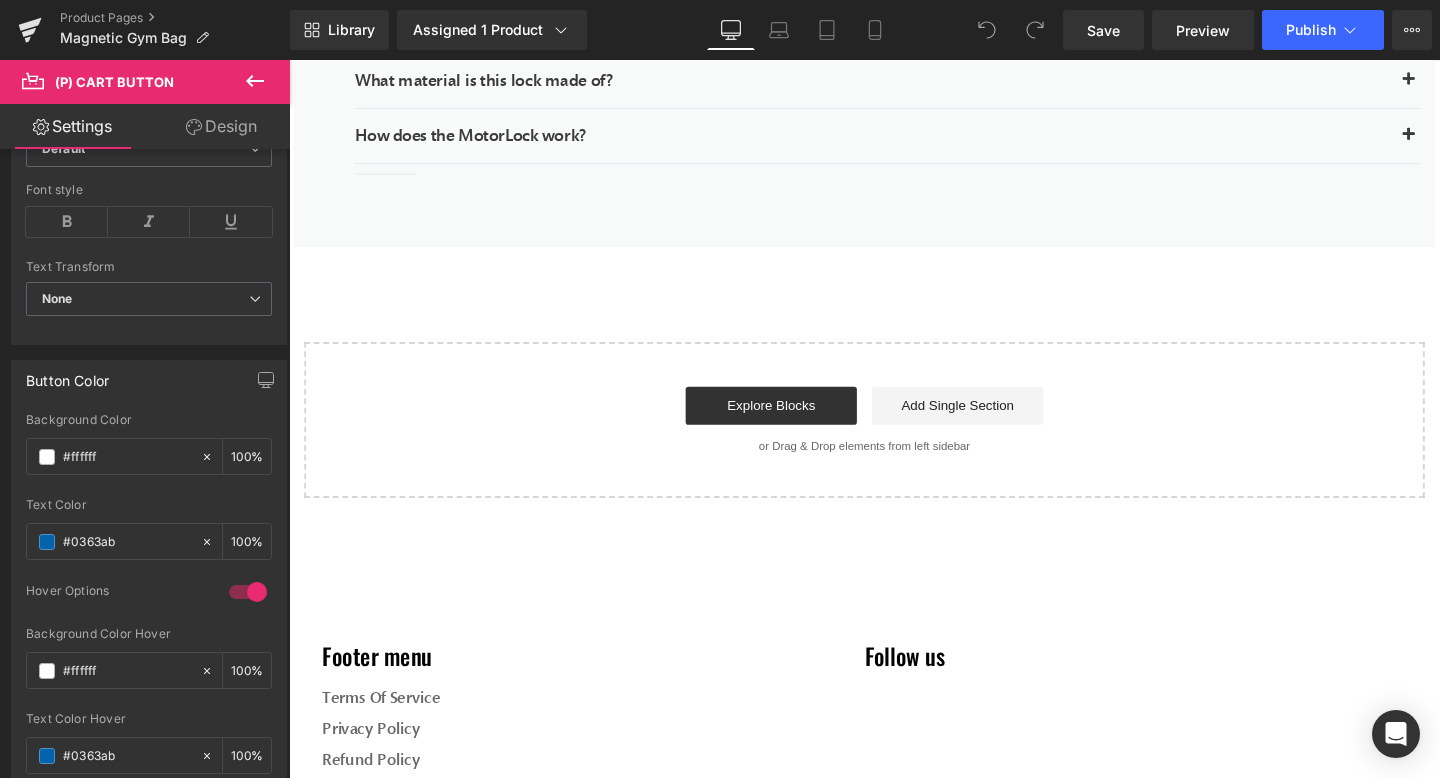 scroll, scrollTop: 4790, scrollLeft: 0, axis: vertical 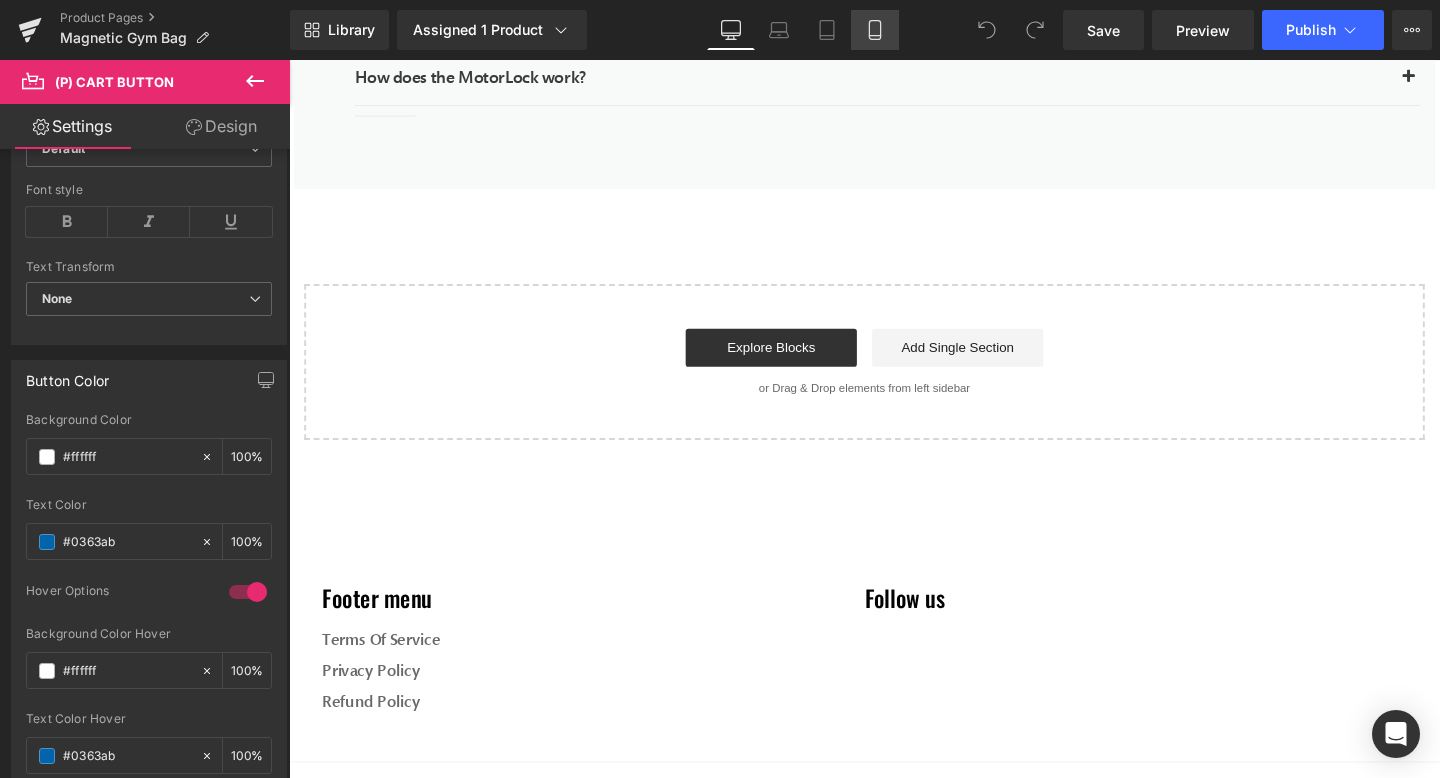 click on "Mobile" at bounding box center [875, 30] 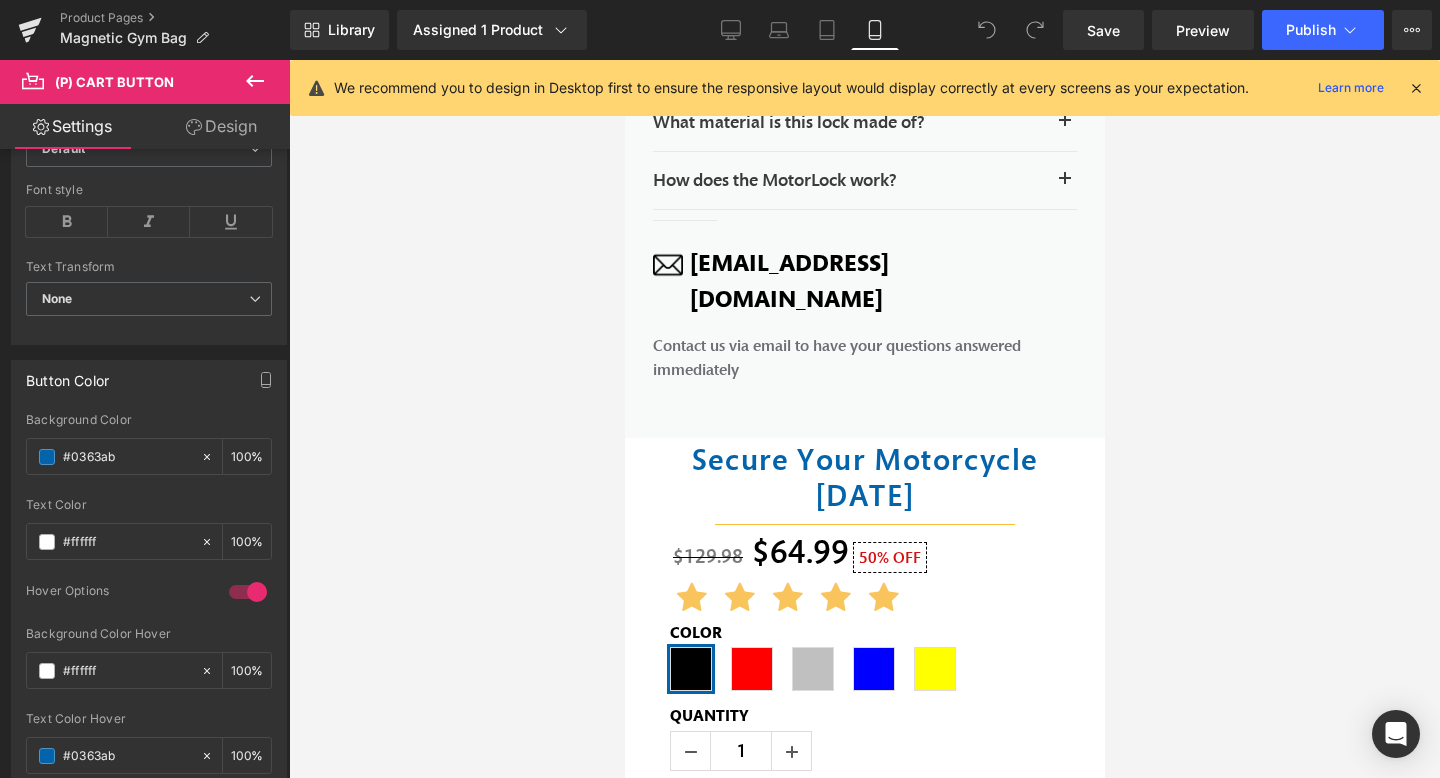 scroll, scrollTop: 5144, scrollLeft: 0, axis: vertical 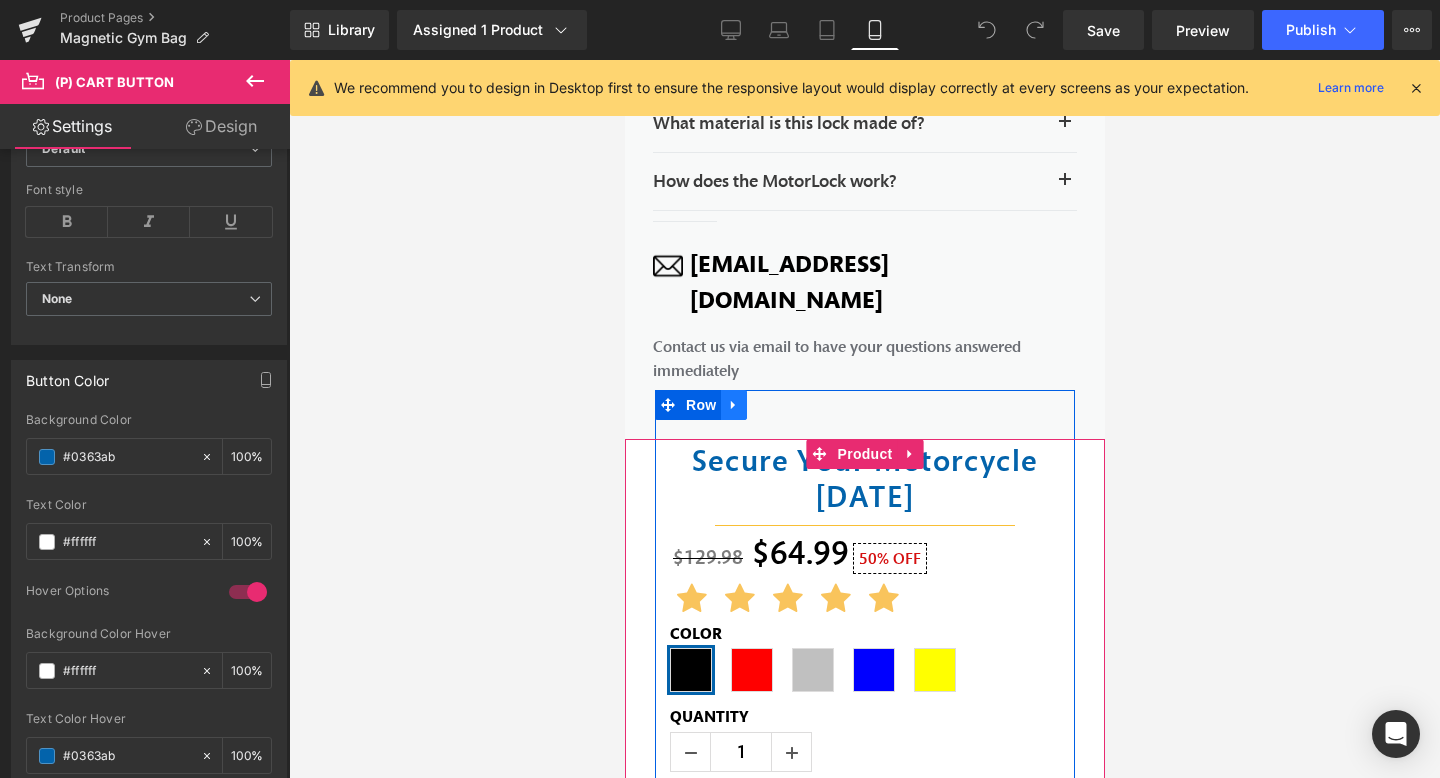 click at bounding box center [733, 405] 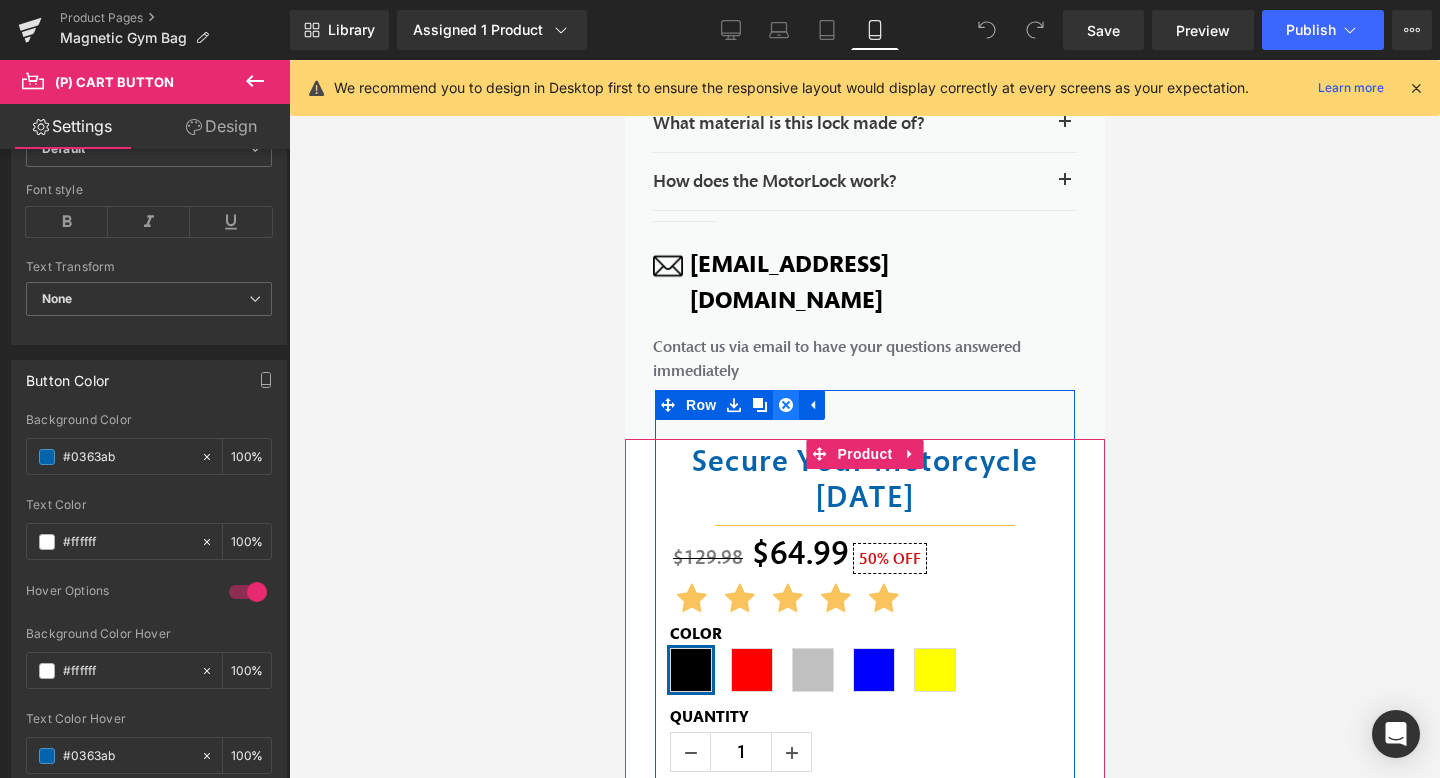 click 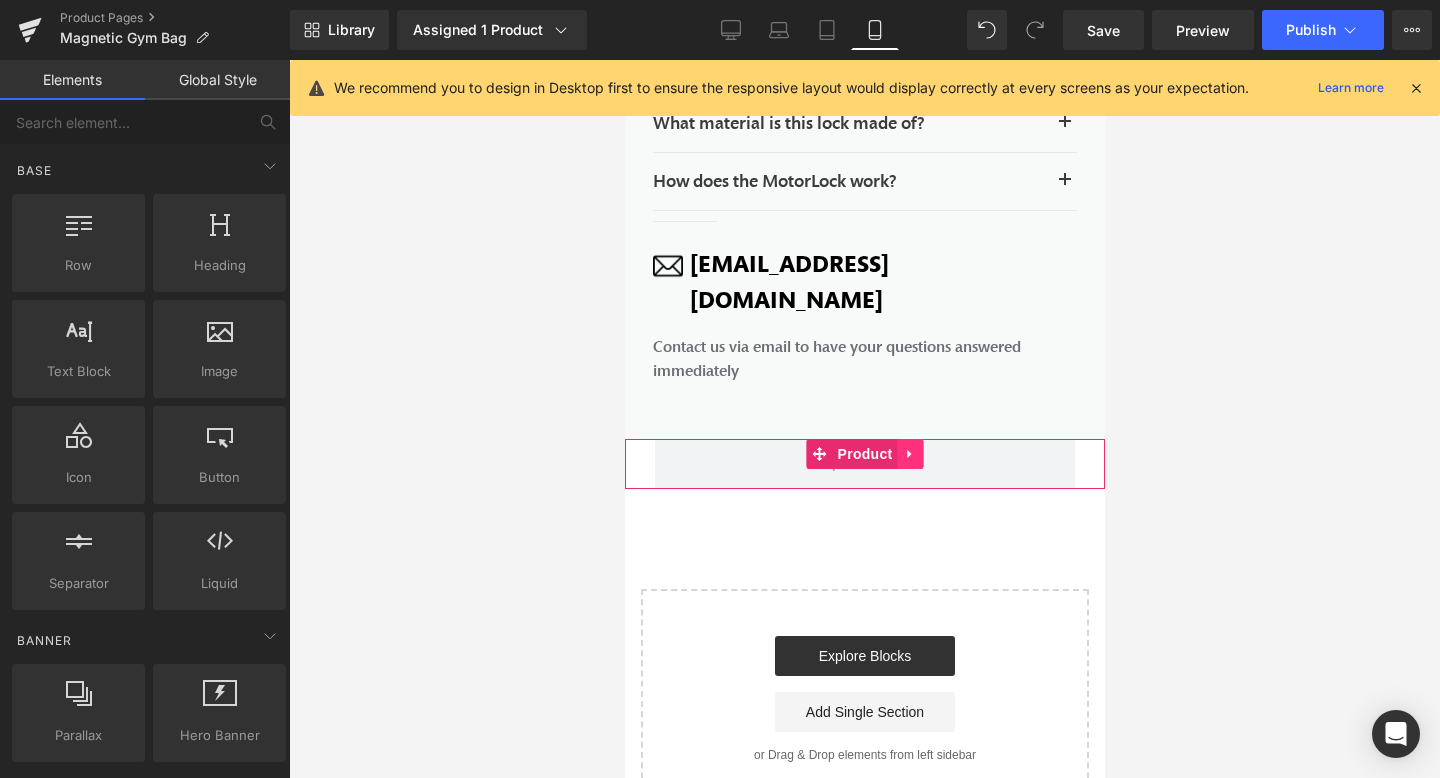 click 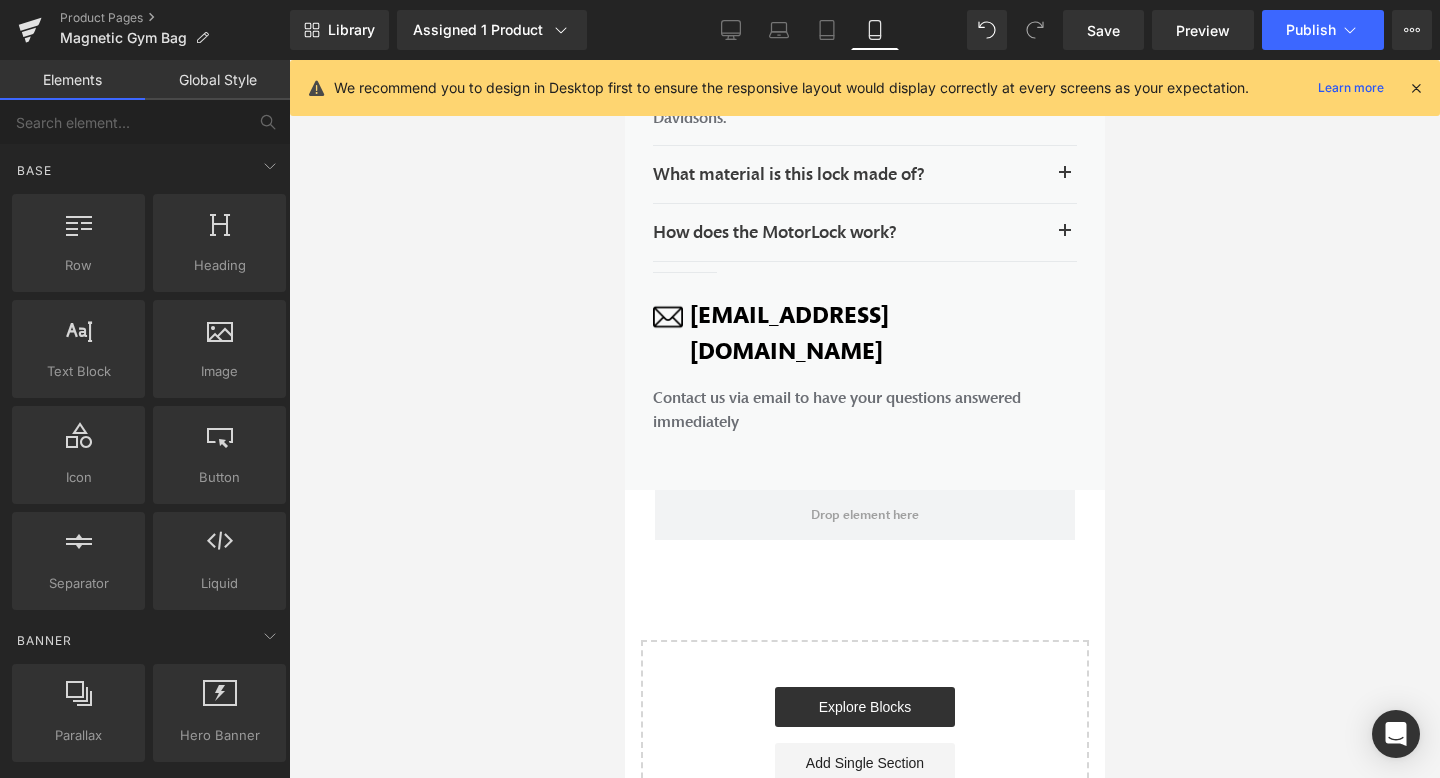 scroll, scrollTop: 5062, scrollLeft: 0, axis: vertical 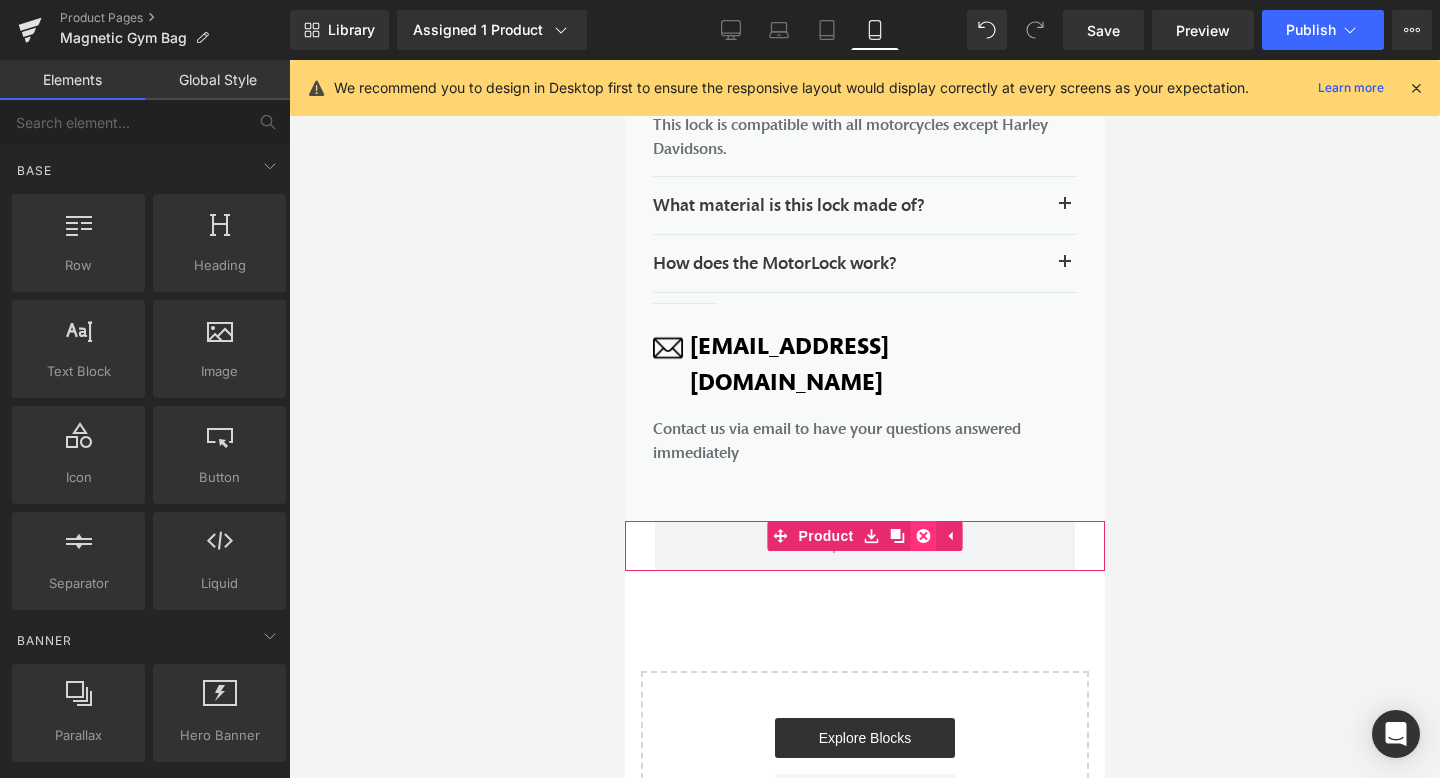 click 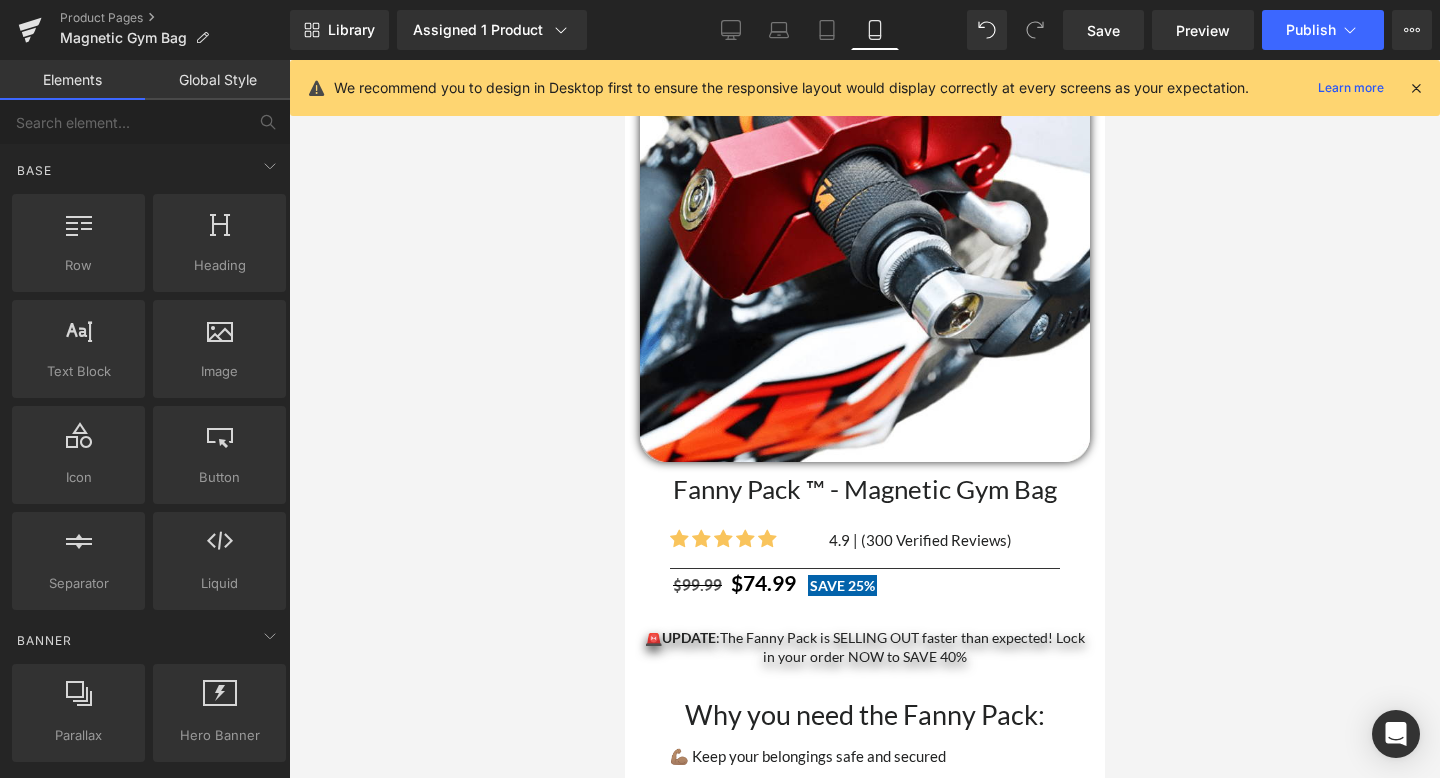 scroll, scrollTop: 0, scrollLeft: 0, axis: both 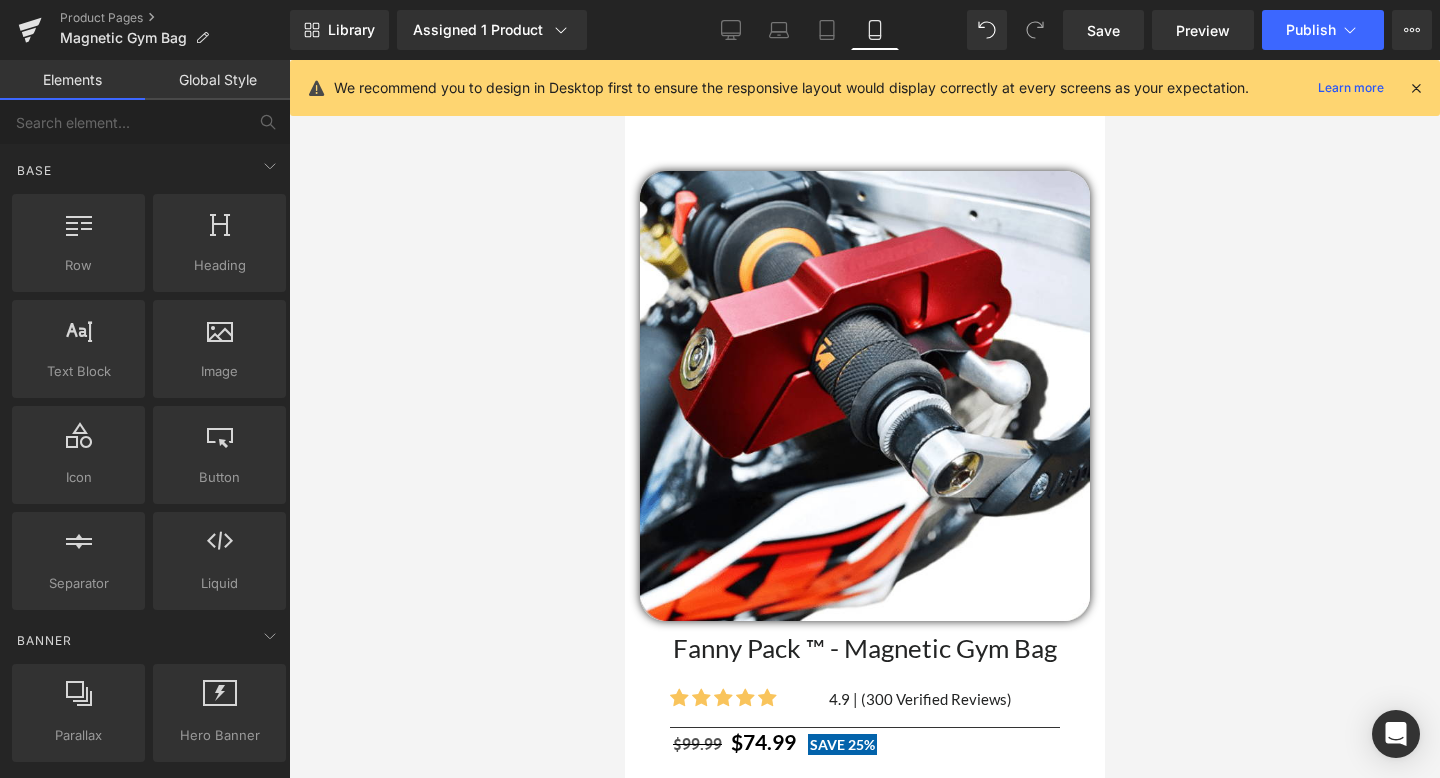 click at bounding box center [864, 396] 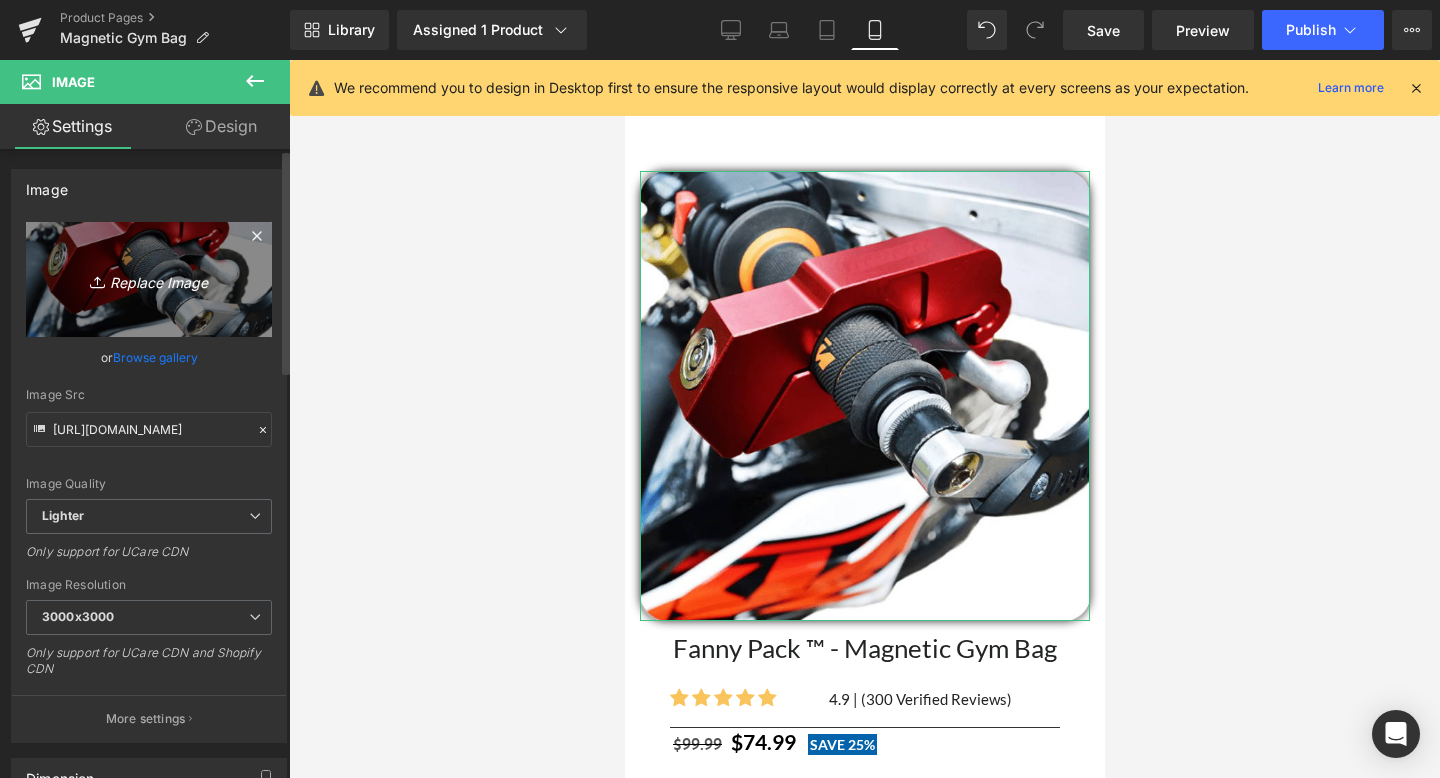 click on "Replace Image" at bounding box center (149, 279) 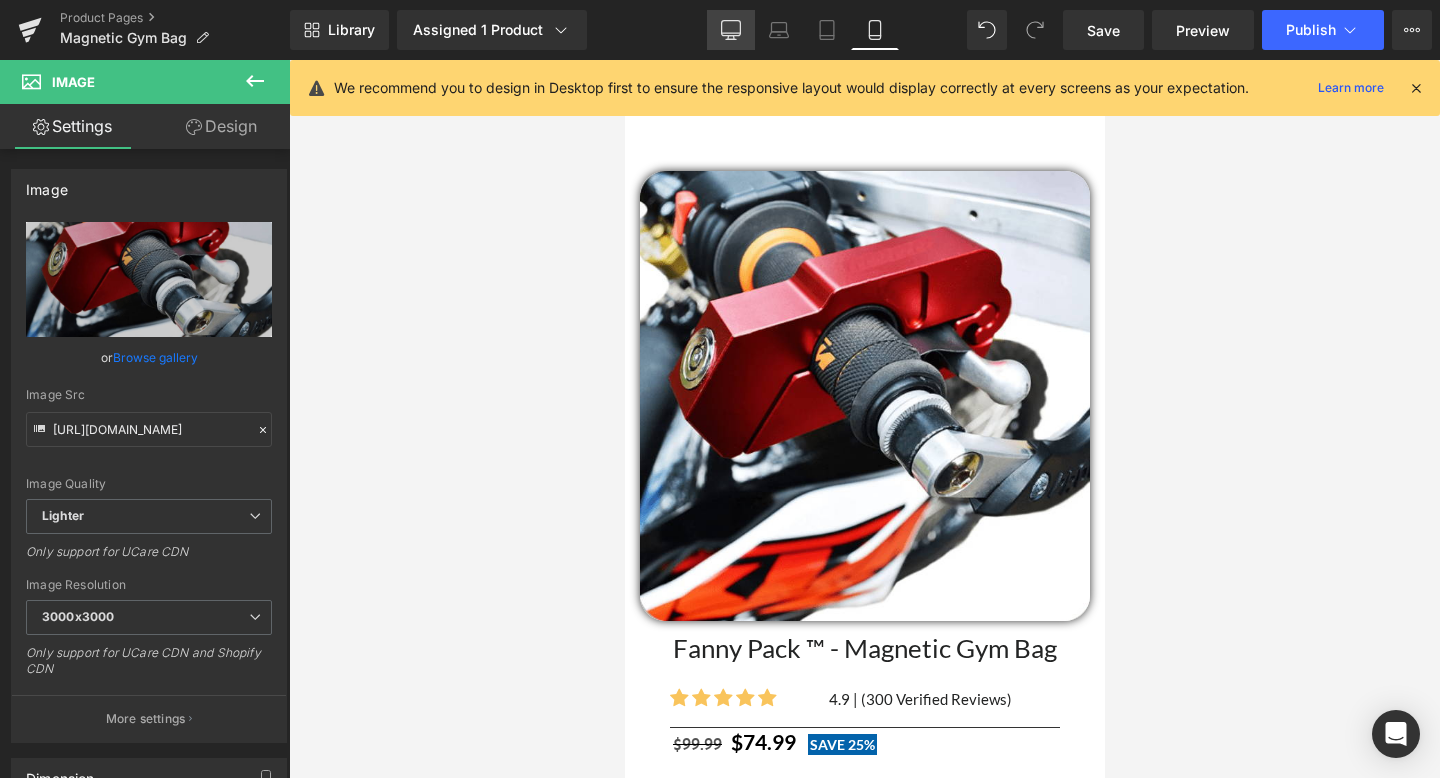click on "Desktop" at bounding box center (731, 30) 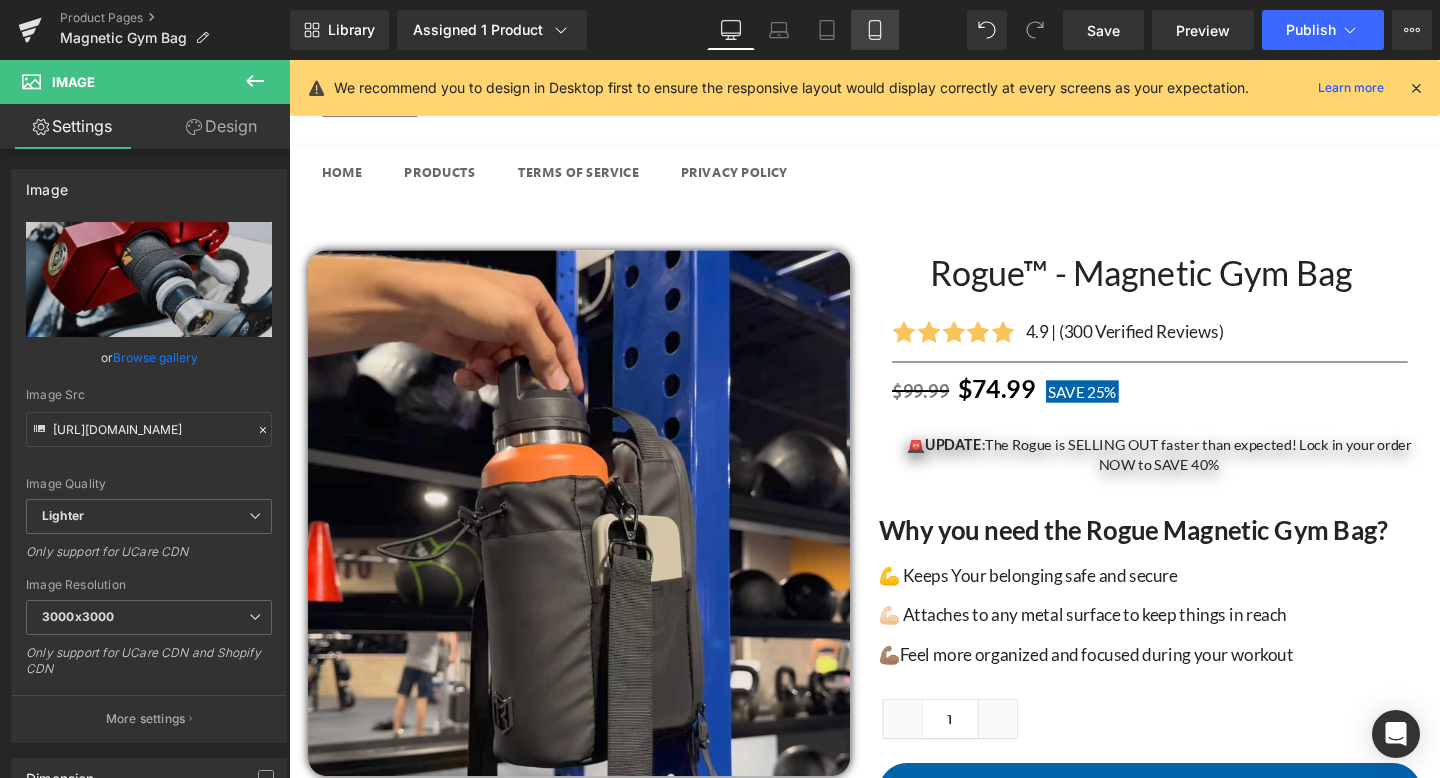 click 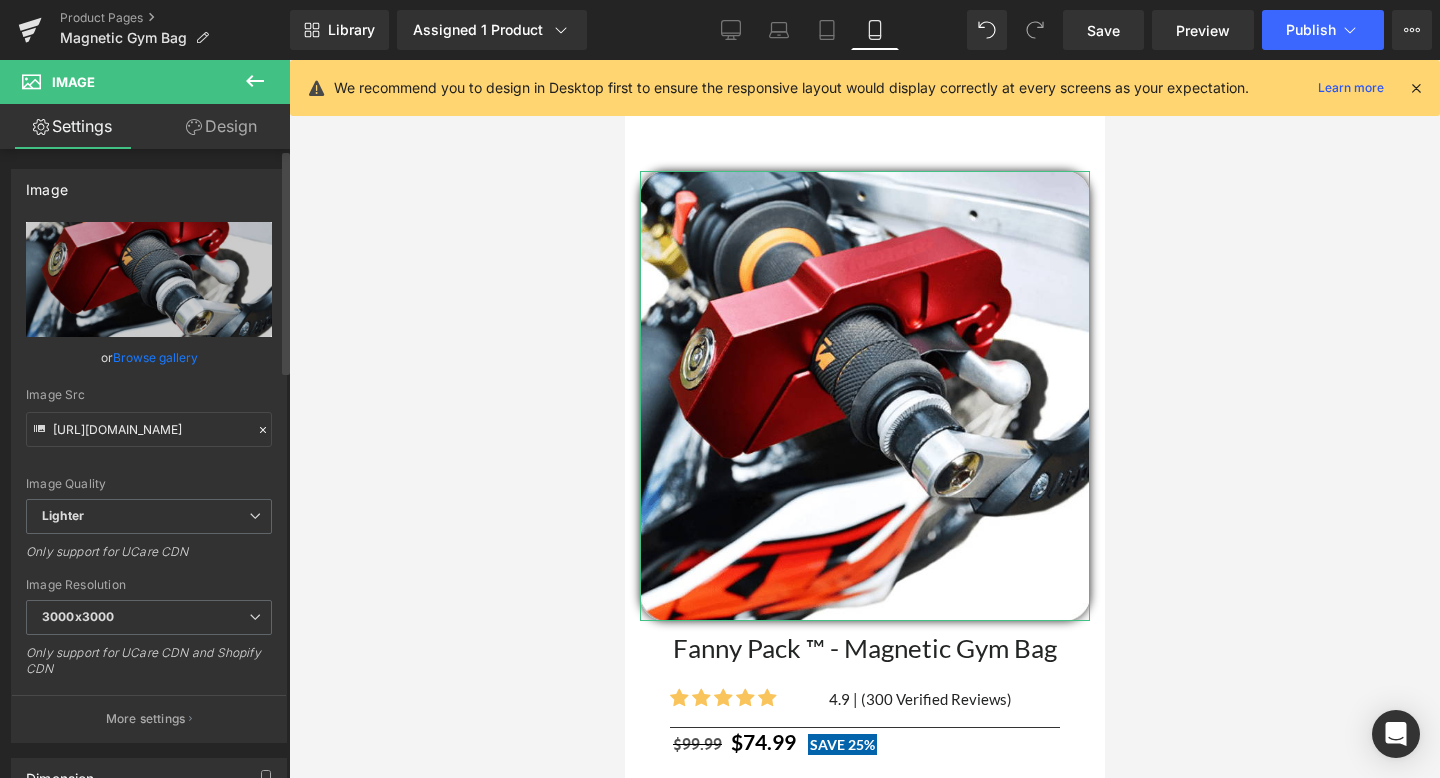 click on "Browse gallery" at bounding box center (155, 357) 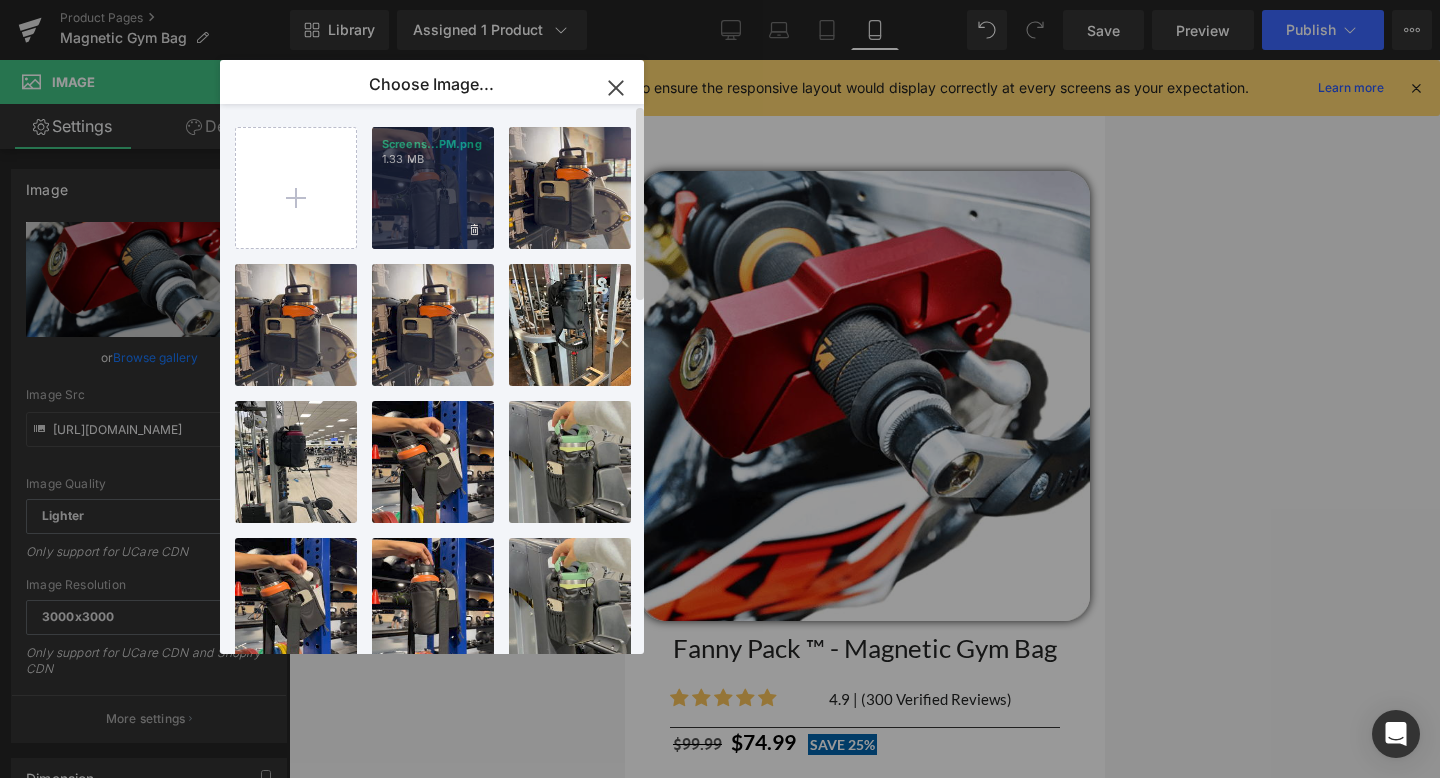 click on "Screens...PM.png 1.33 MB" at bounding box center (433, 188) 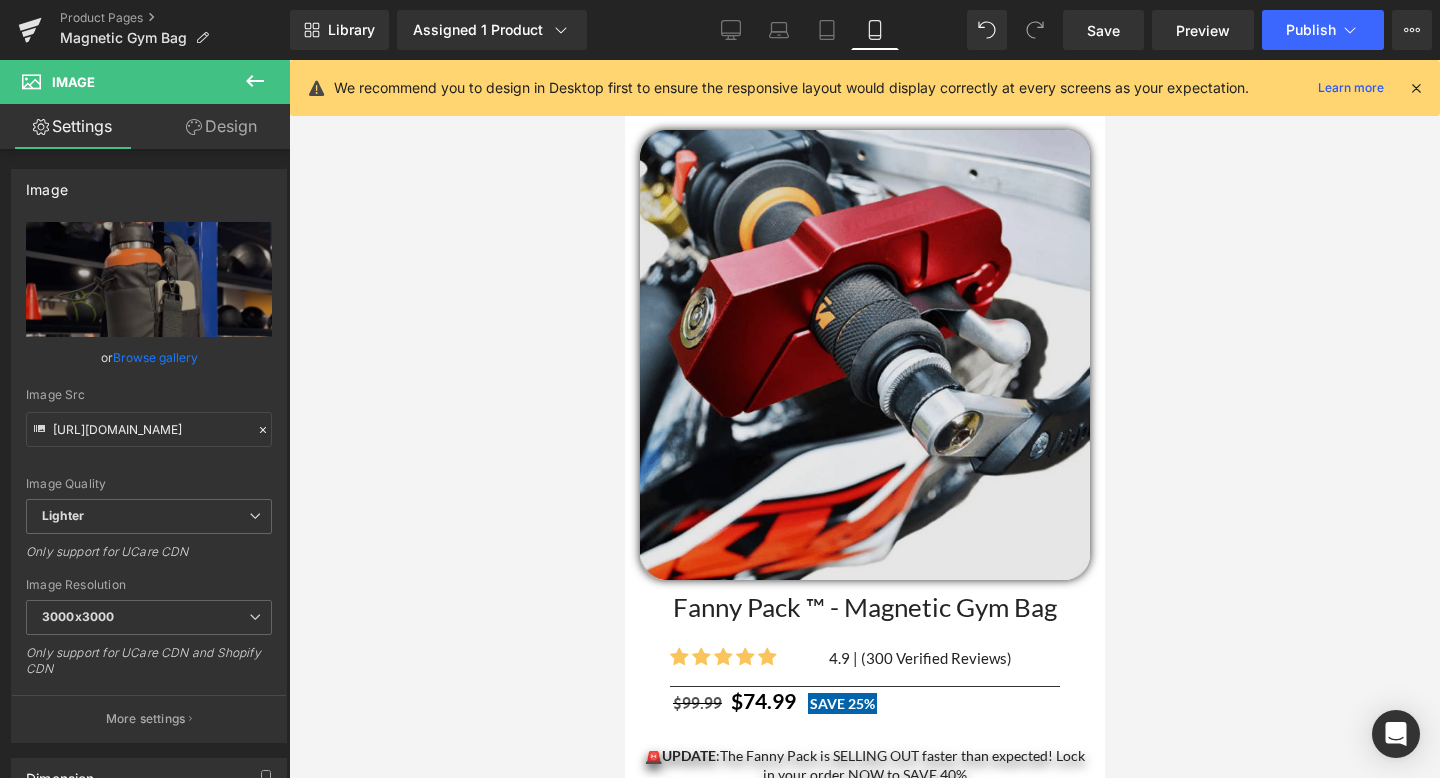 scroll, scrollTop: 3593, scrollLeft: 0, axis: vertical 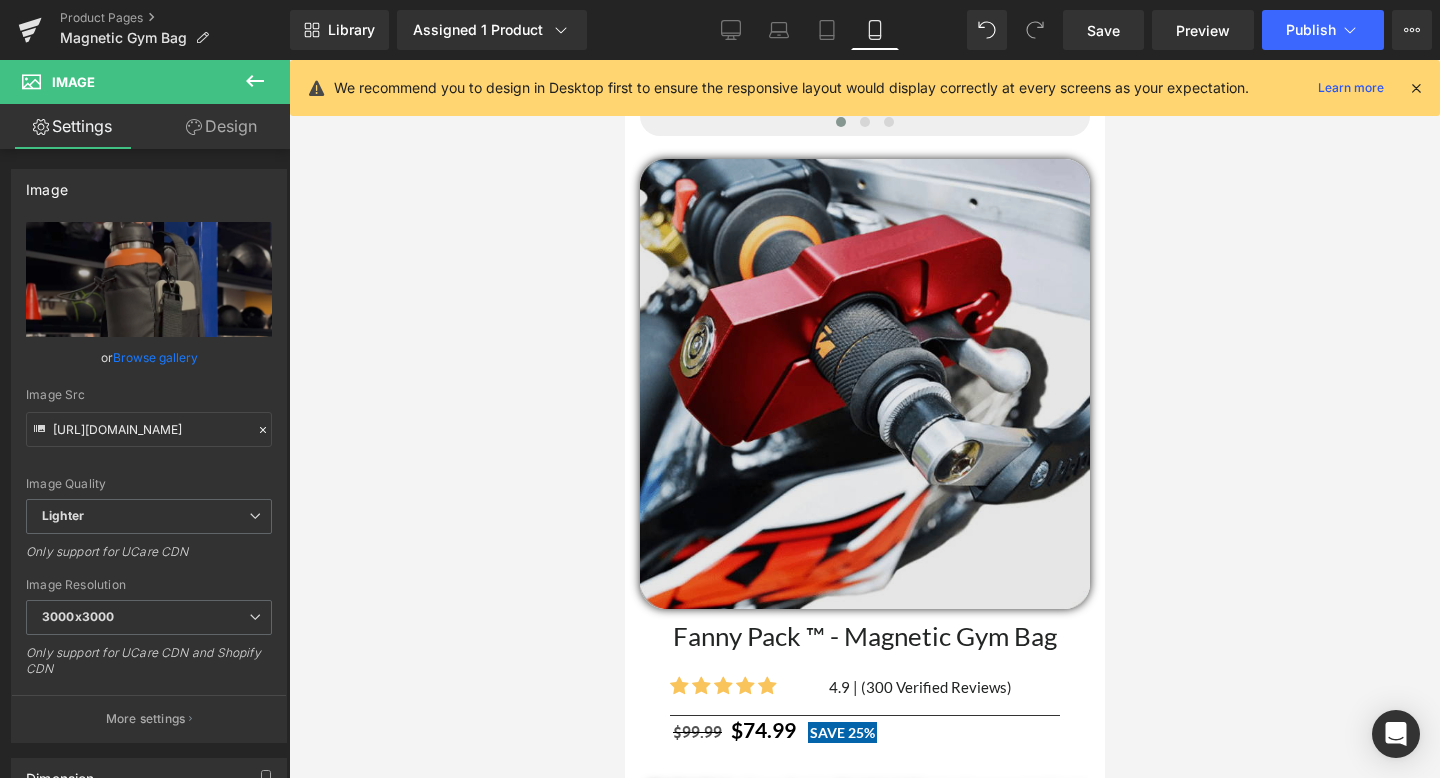 click at bounding box center (864, 384) 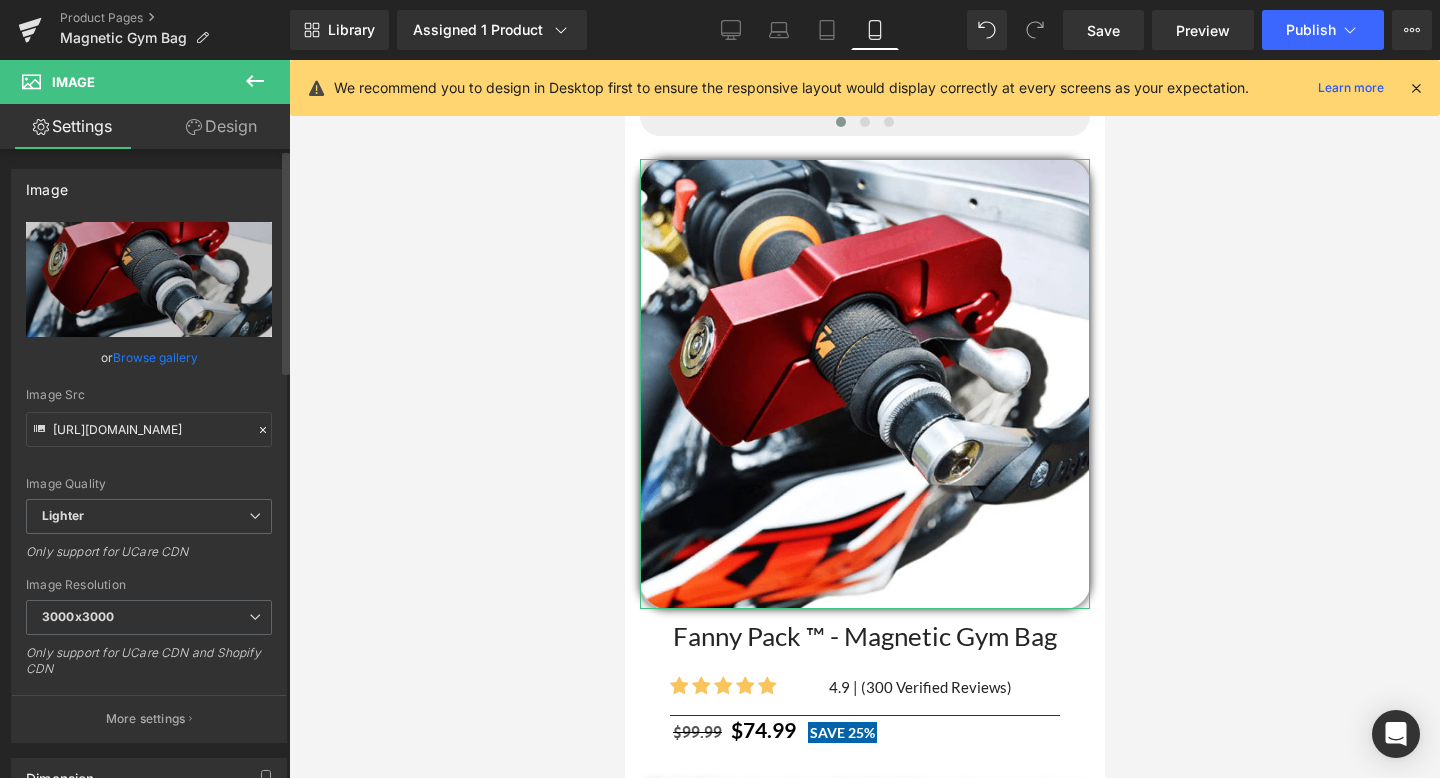 click on "Browse gallery" at bounding box center [155, 357] 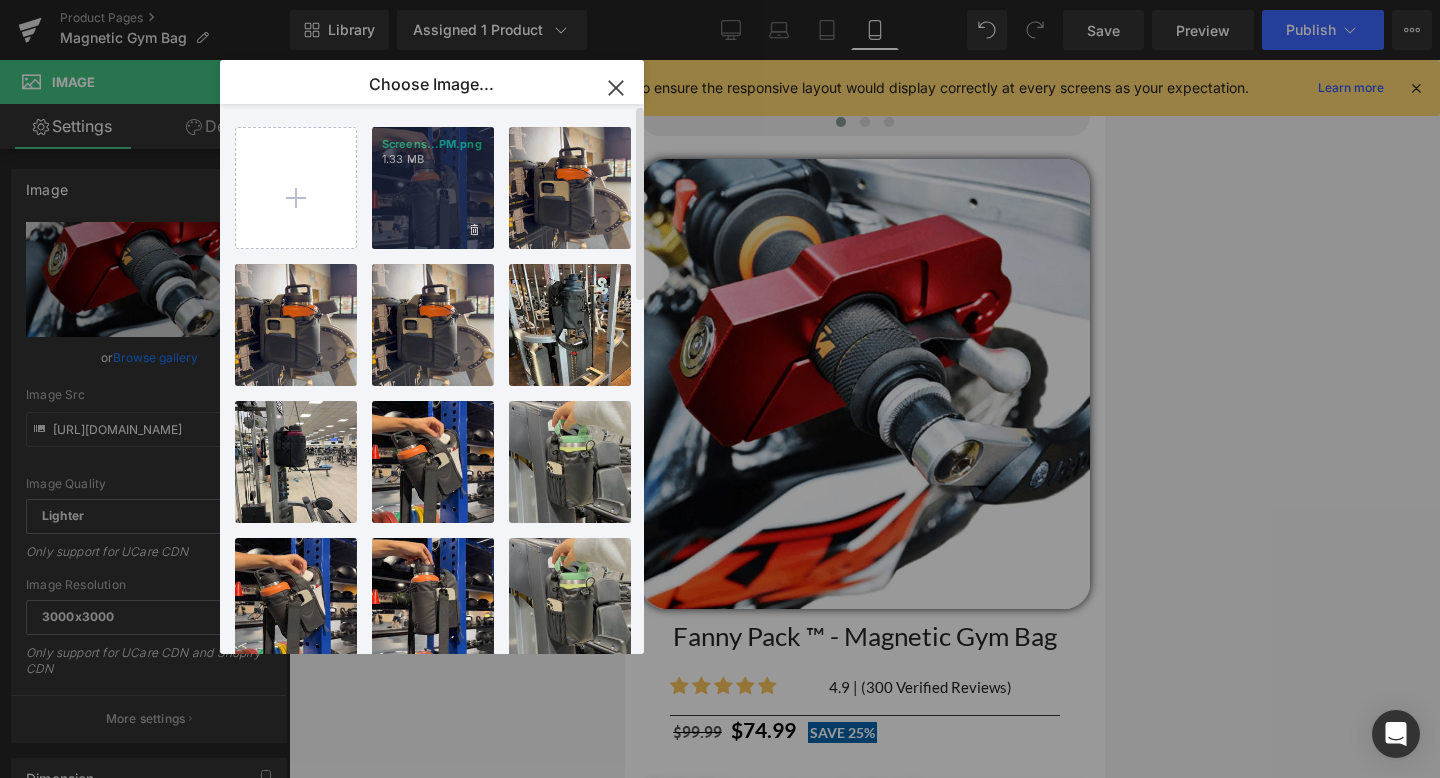click on "Screens...PM.png 1.33 MB" at bounding box center [433, 188] 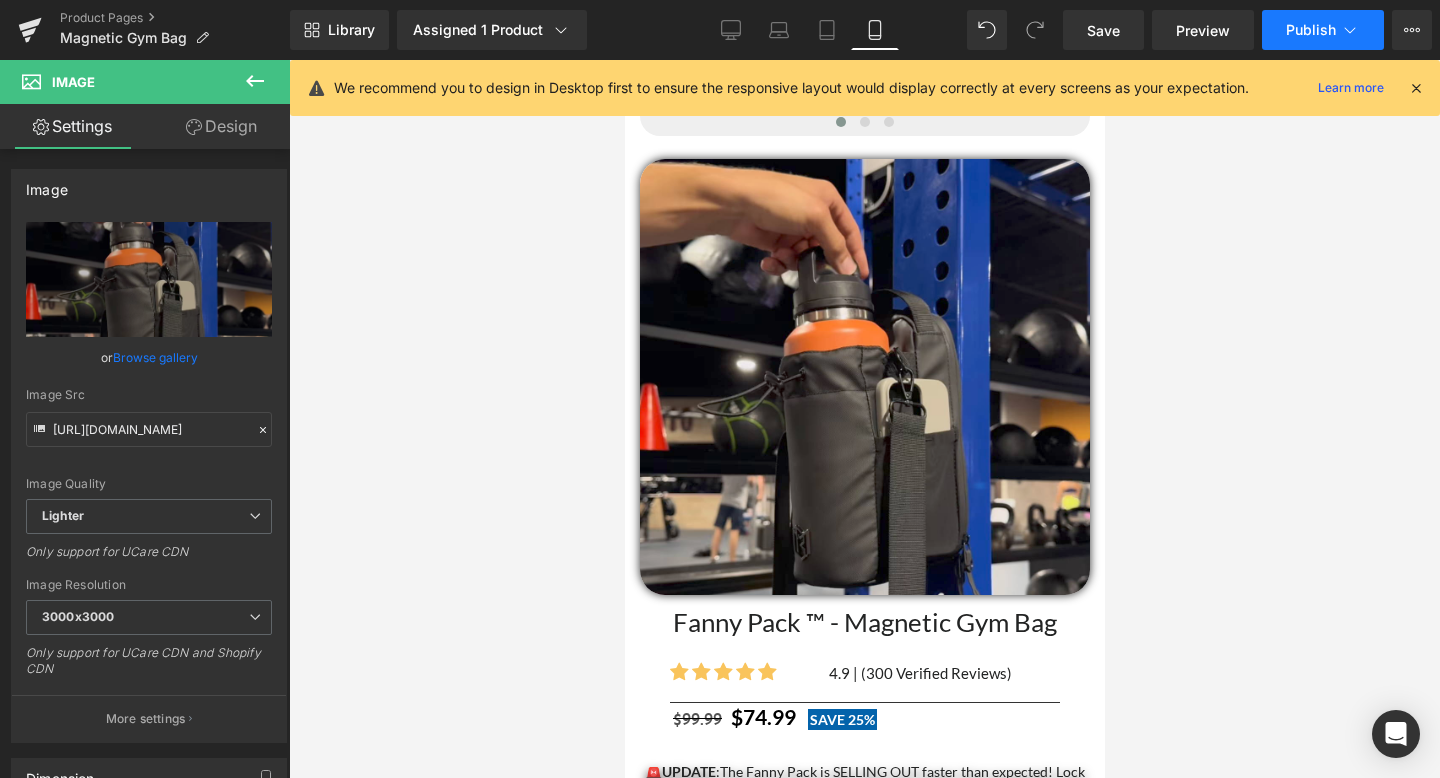 click on "Publish" at bounding box center [1311, 30] 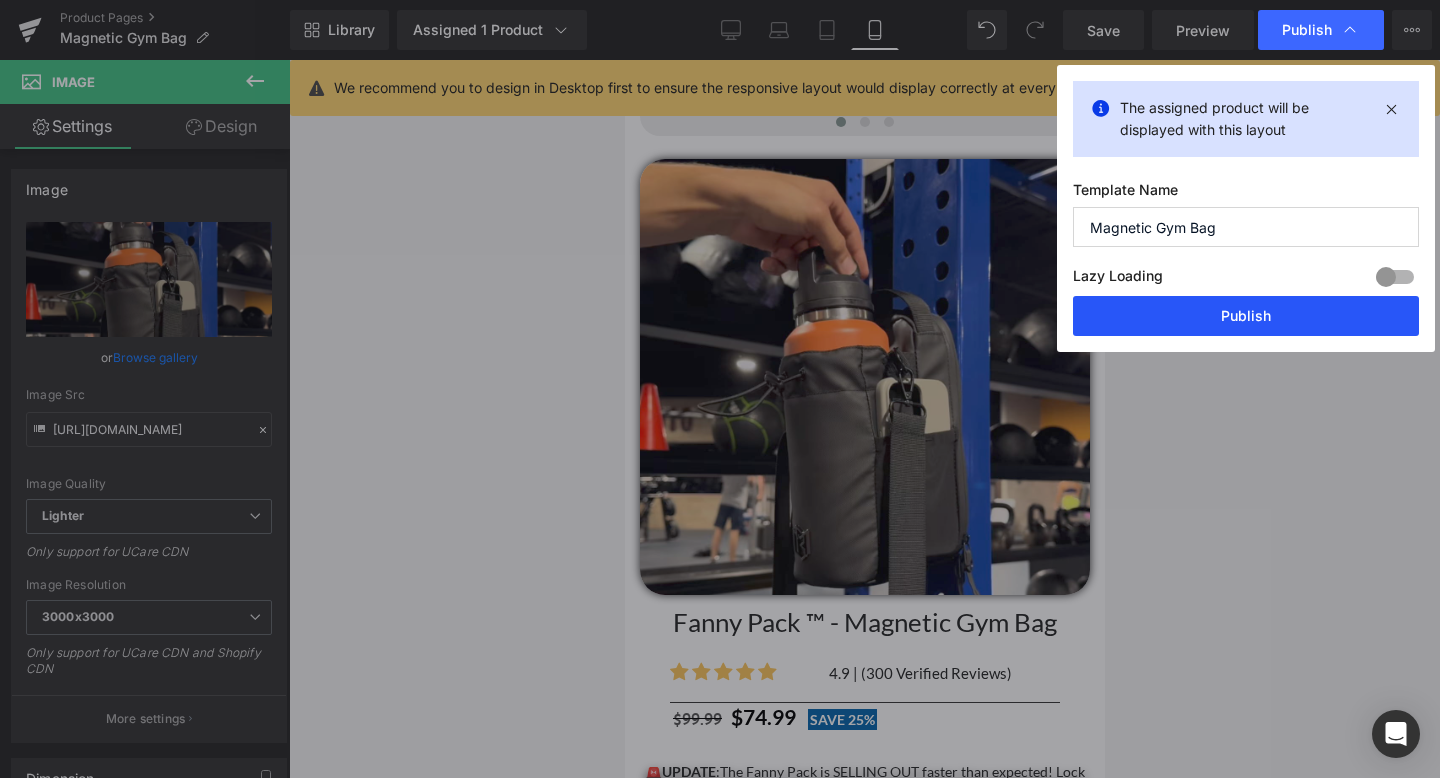 click on "Publish" at bounding box center [1246, 316] 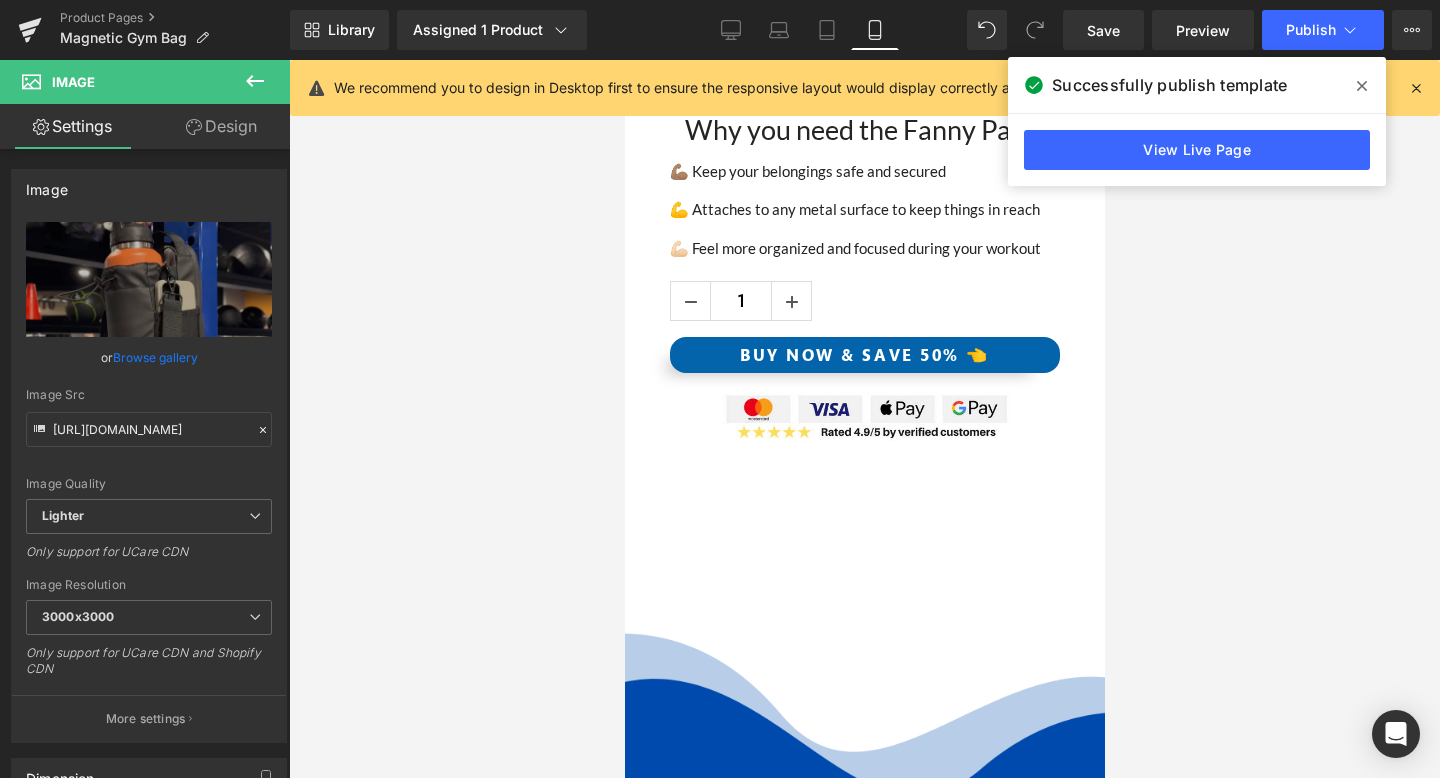 scroll, scrollTop: 725, scrollLeft: 0, axis: vertical 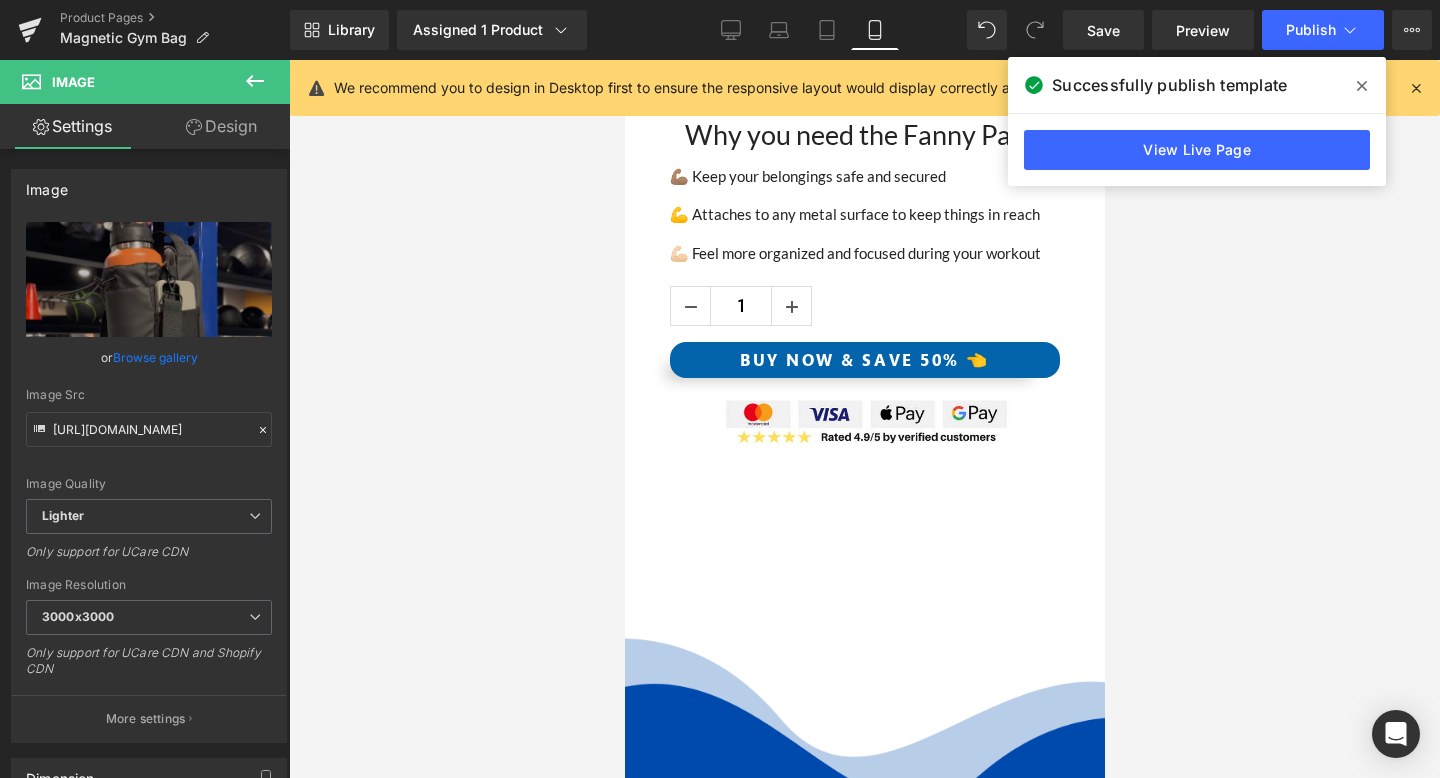 click at bounding box center [864, 550] 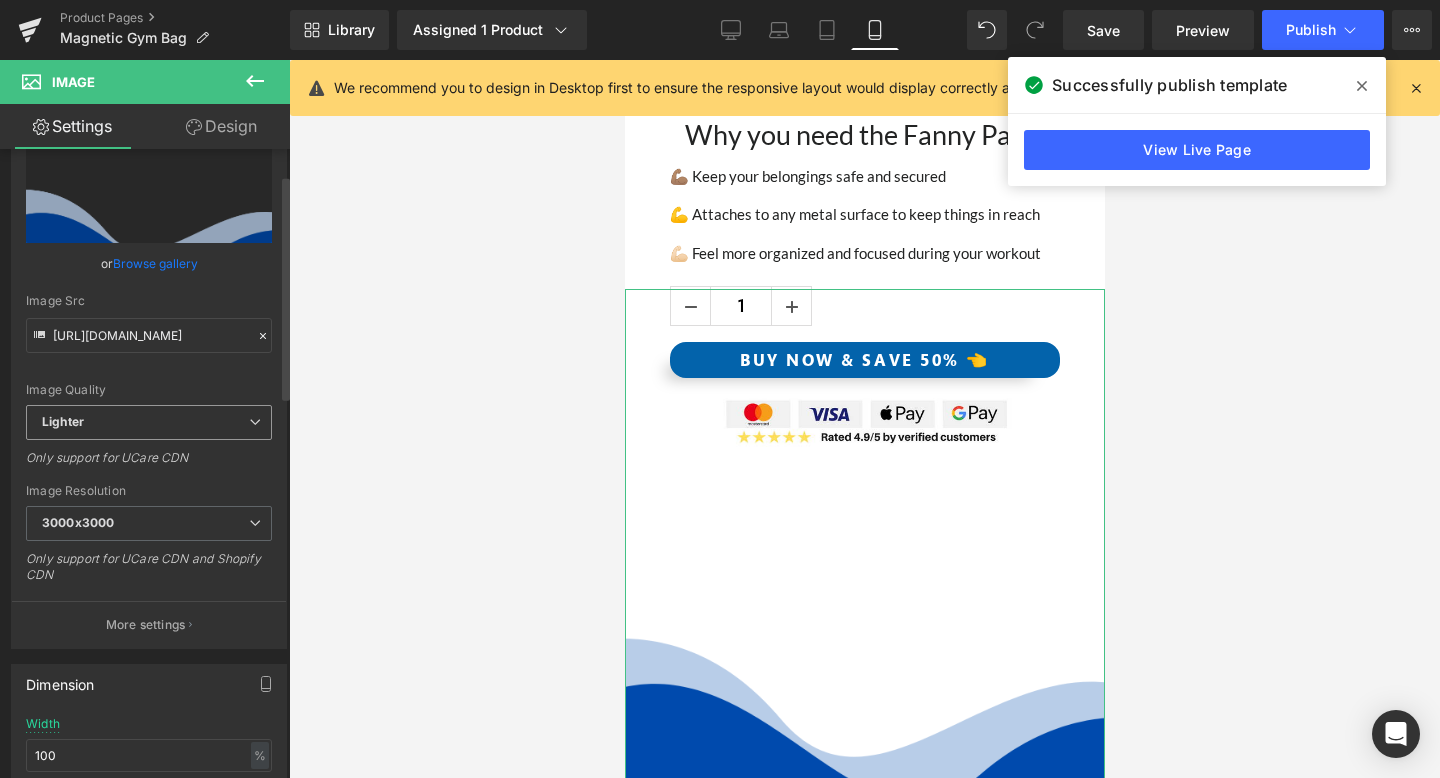 scroll, scrollTop: 130, scrollLeft: 0, axis: vertical 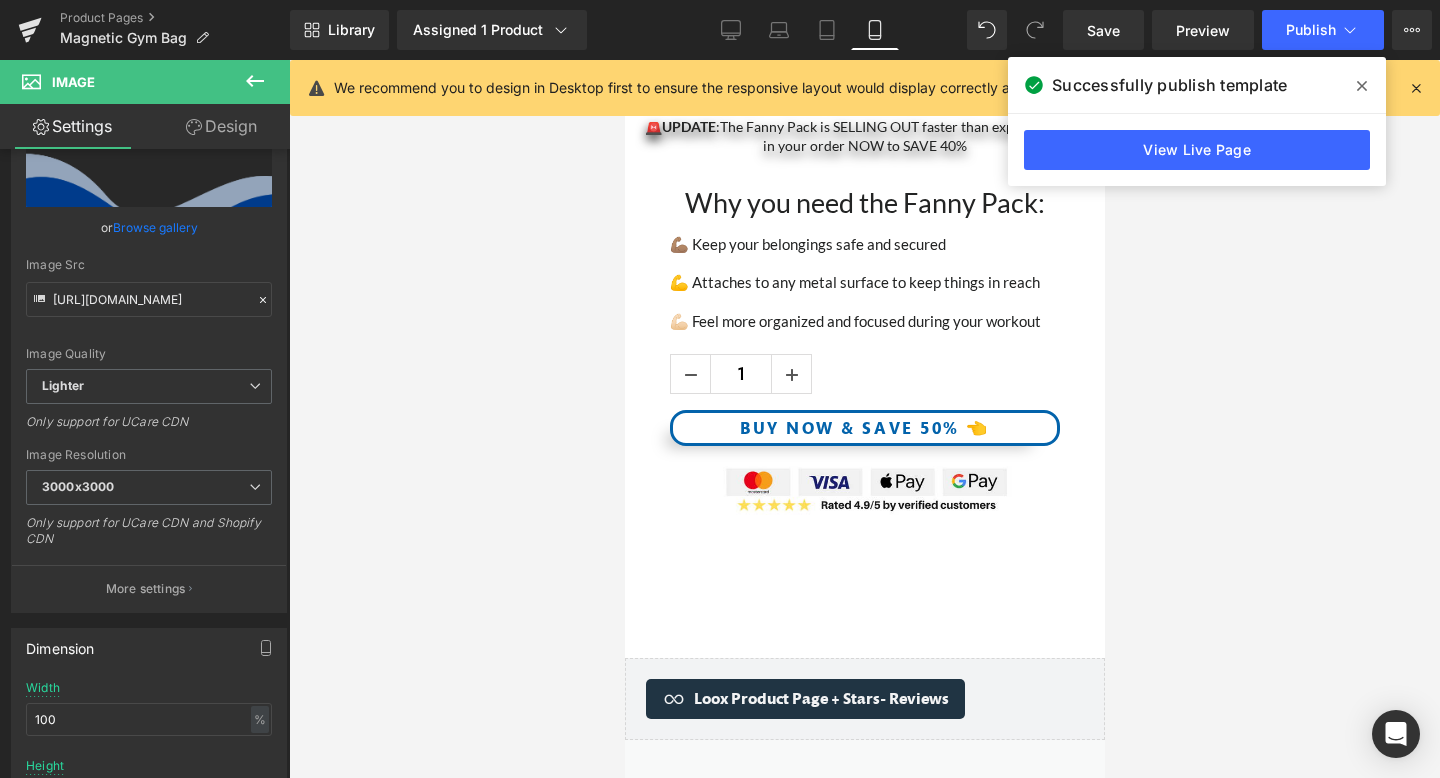 click on "BUY NOW  & SAVE 50% 👈
(P) Cart Button" at bounding box center [864, 428] 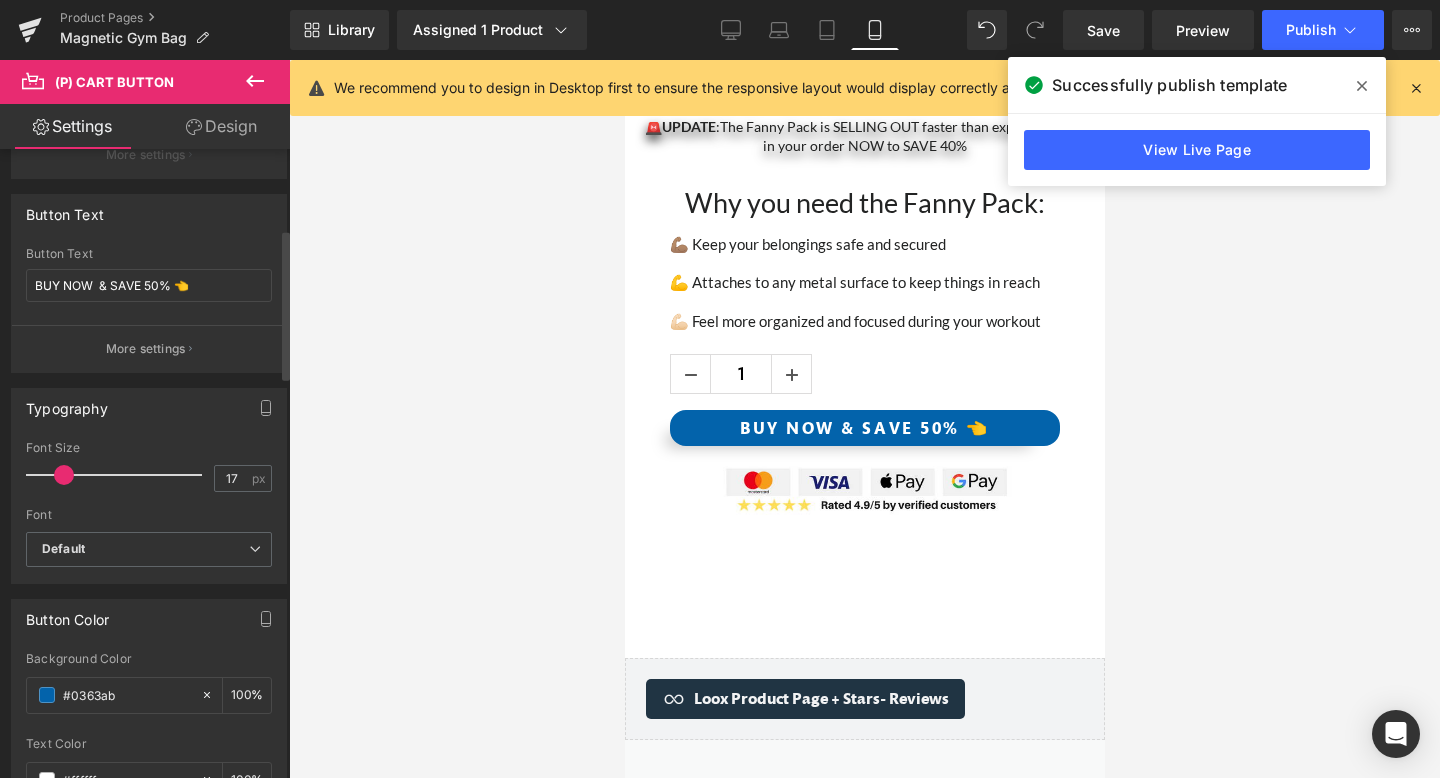 scroll, scrollTop: 366, scrollLeft: 0, axis: vertical 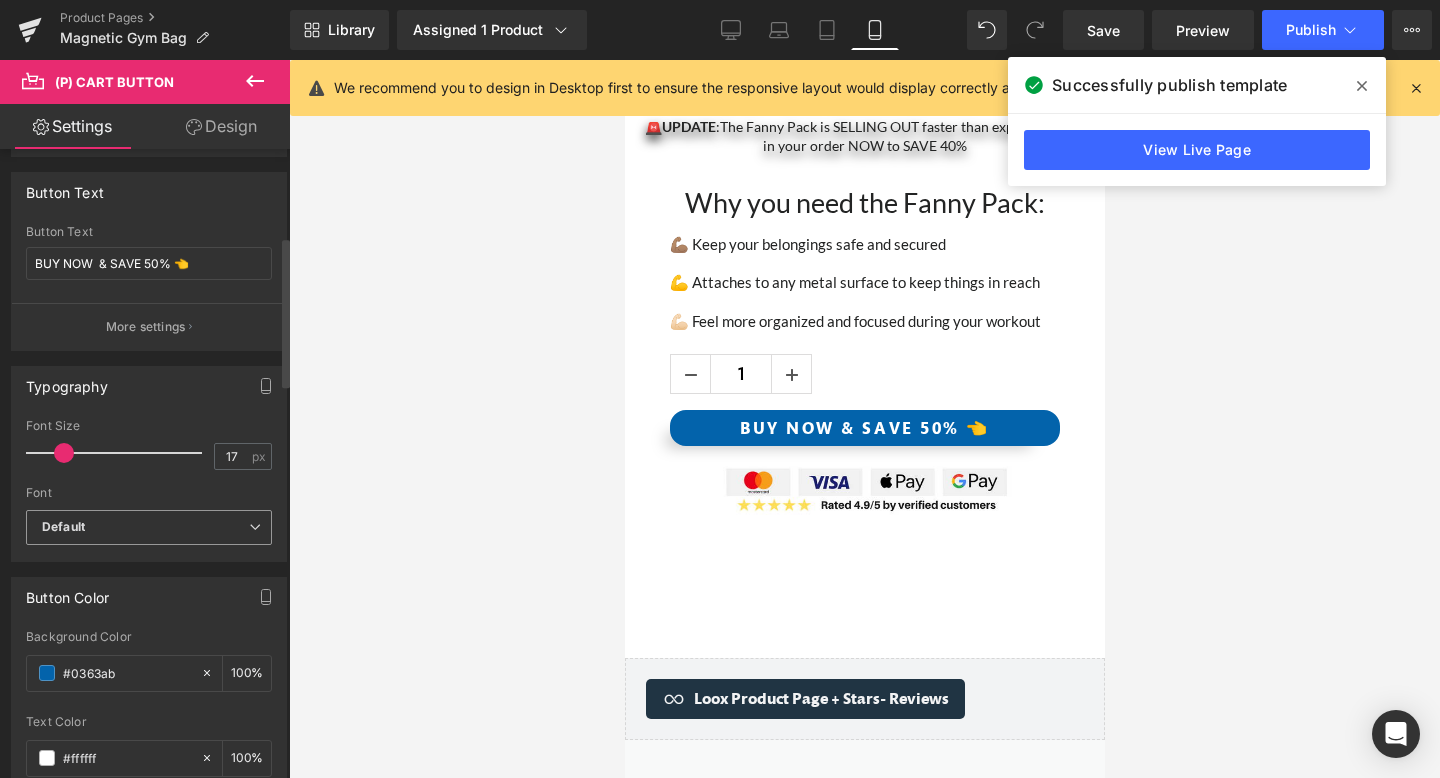 click on "Default" at bounding box center [145, 527] 